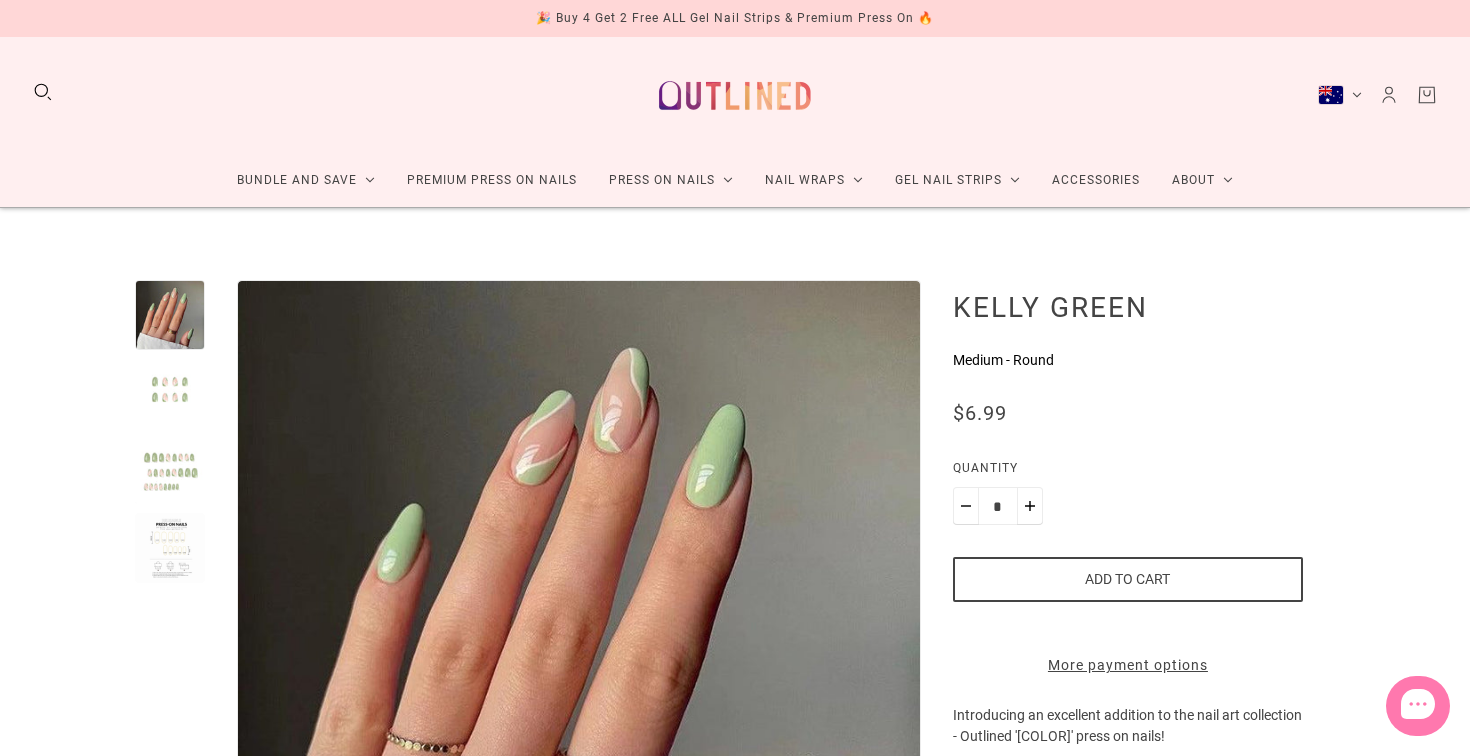 scroll, scrollTop: 0, scrollLeft: 0, axis: both 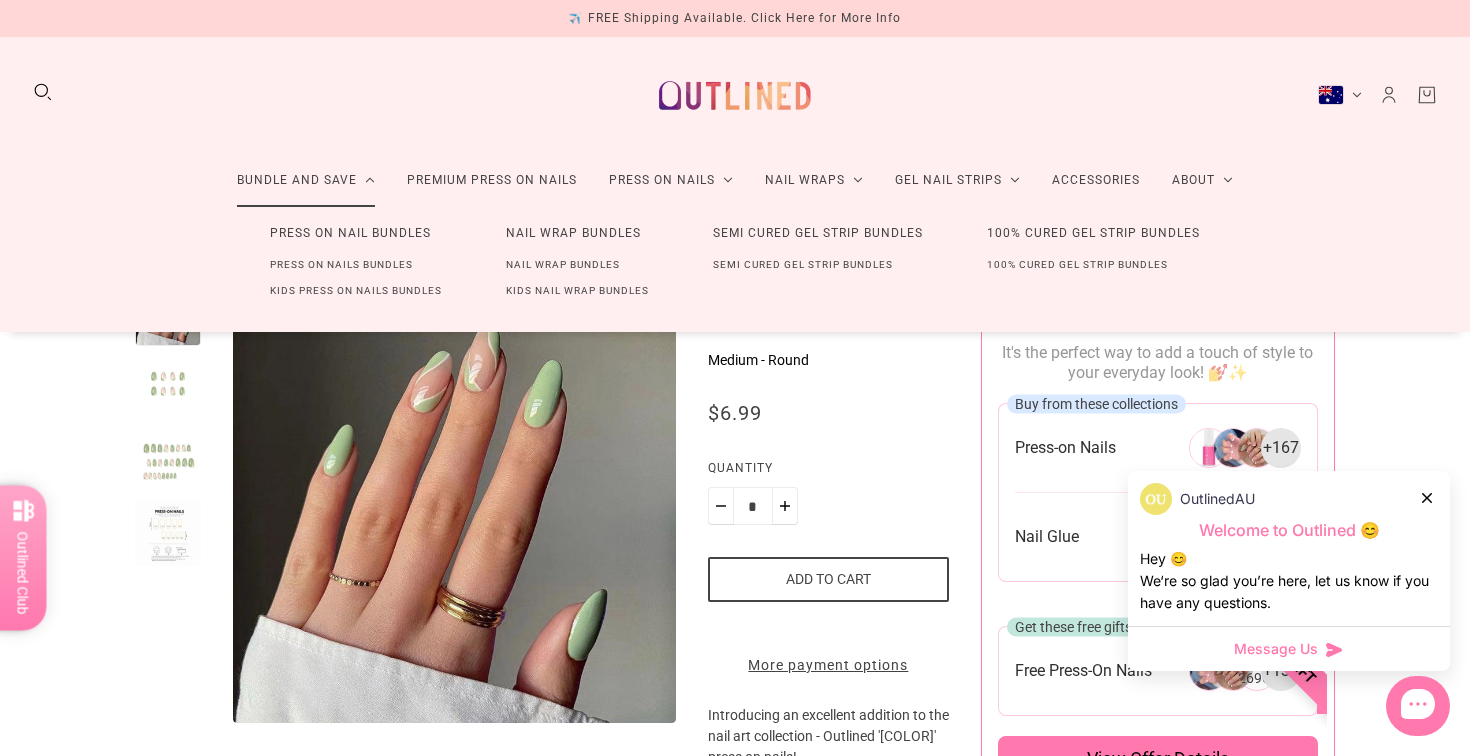 click on "Bundle and Save" 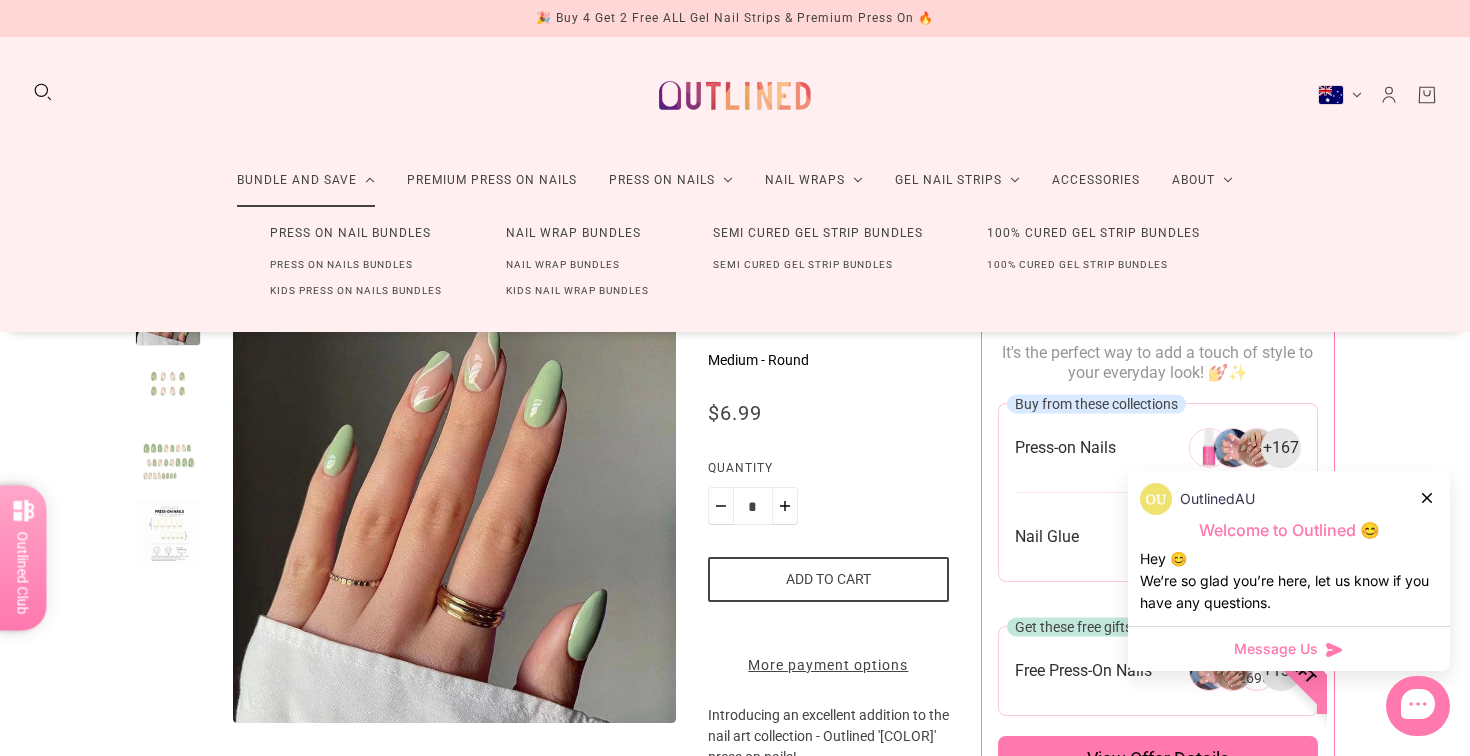 click on "Press On Nails Bundles" at bounding box center (341, 265) 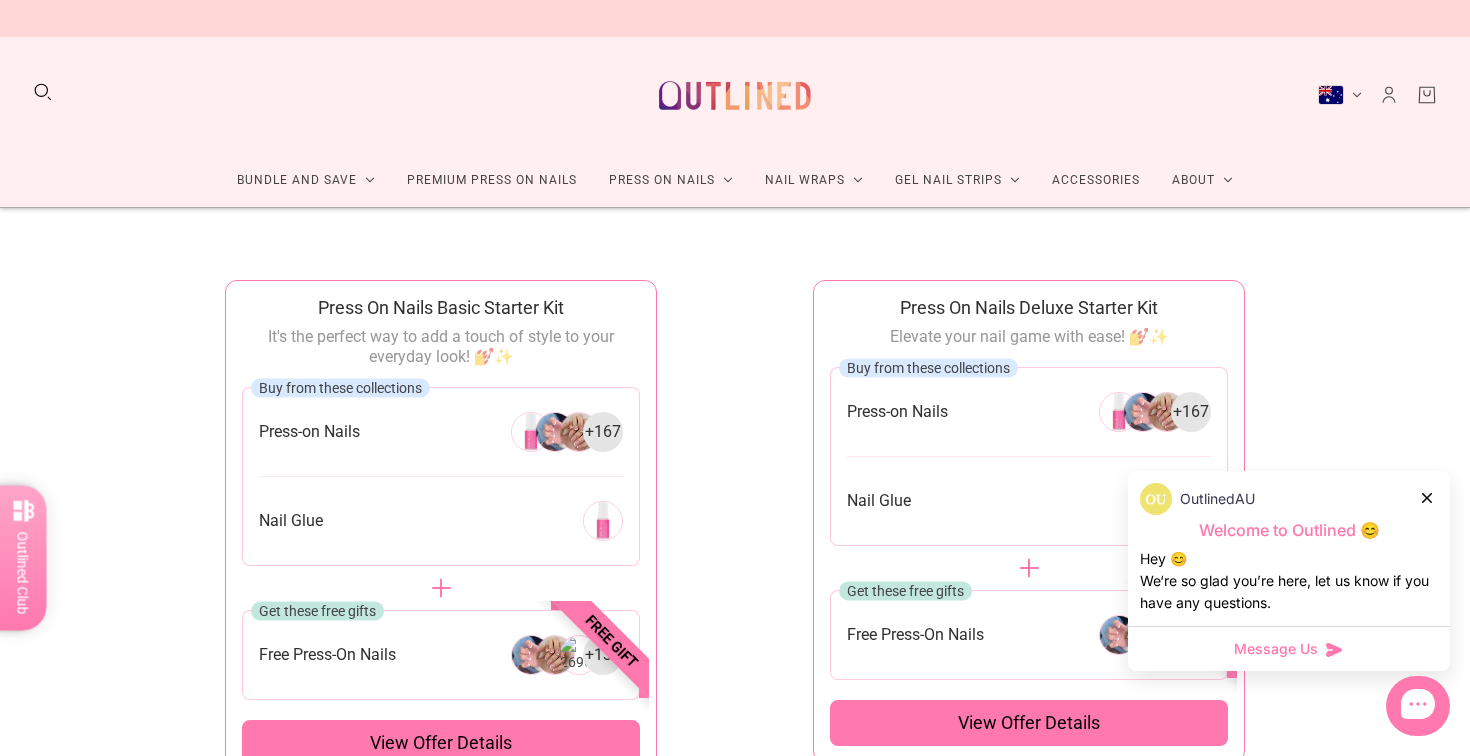 scroll, scrollTop: 0, scrollLeft: 0, axis: both 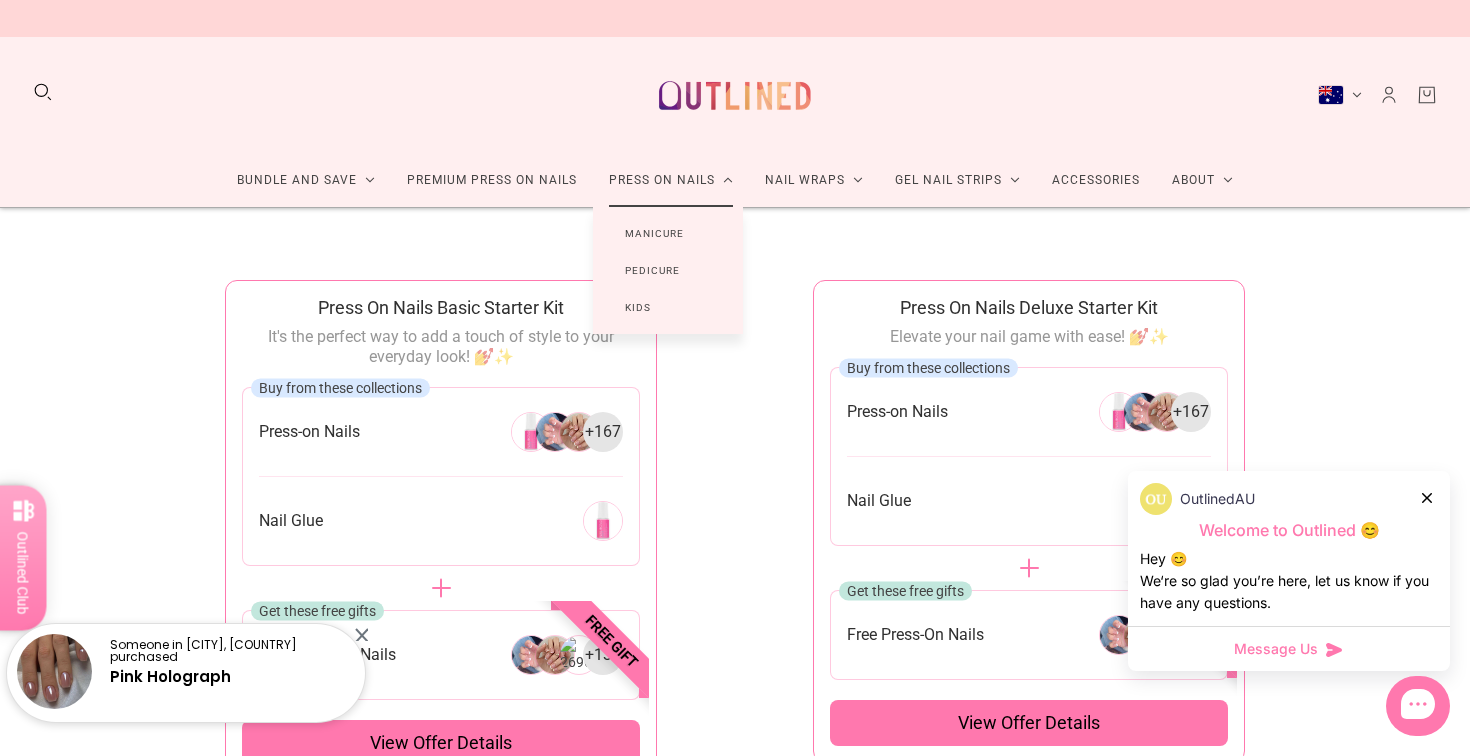 click on "Manicure" at bounding box center (654, 233) 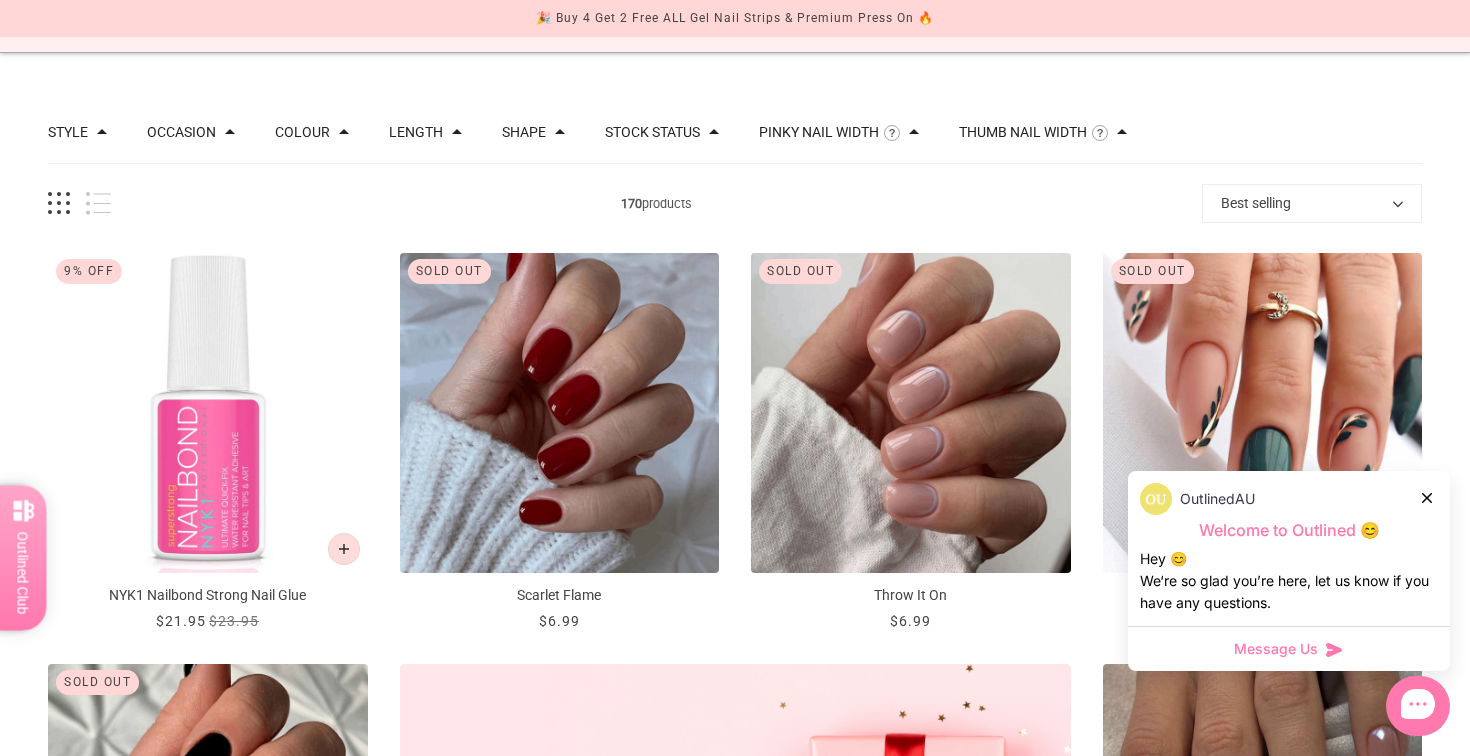 scroll, scrollTop: 156, scrollLeft: 0, axis: vertical 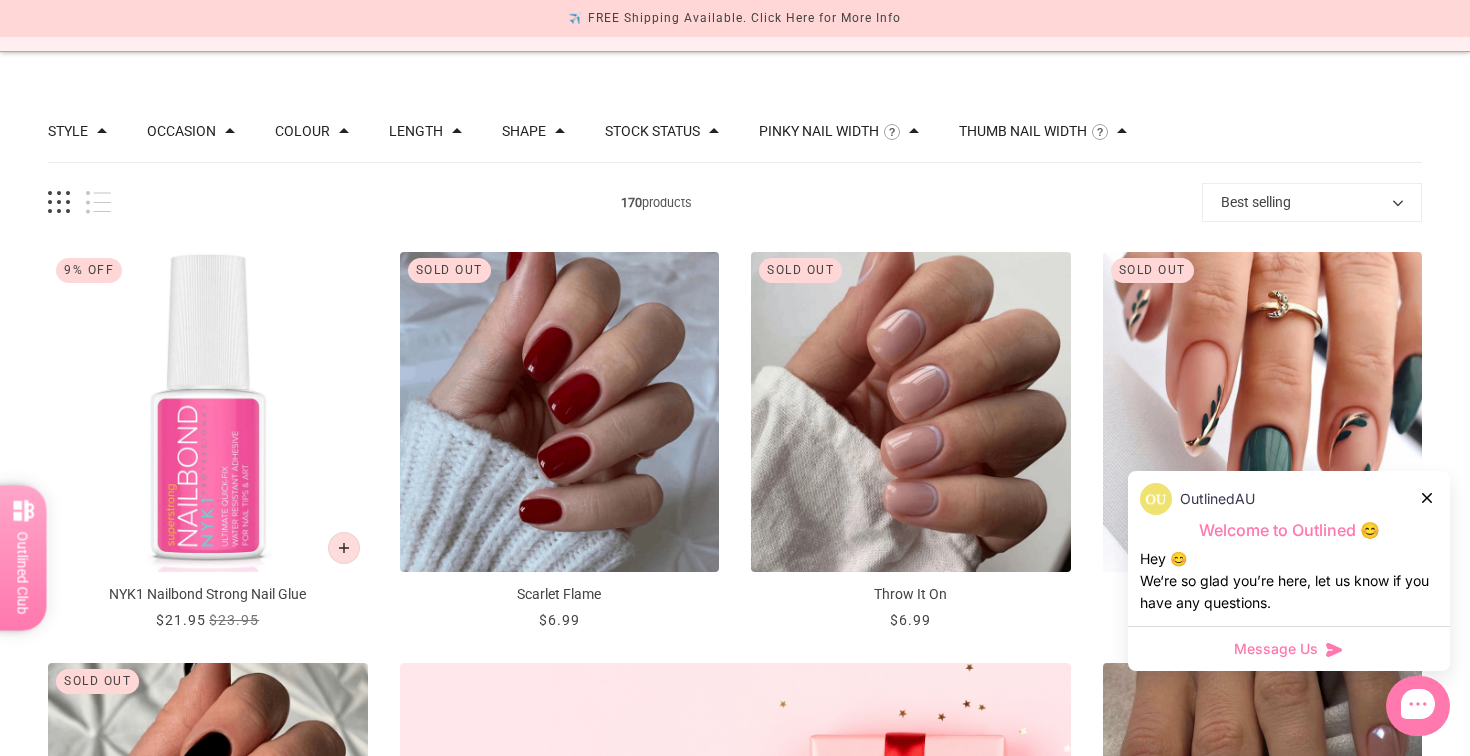 click 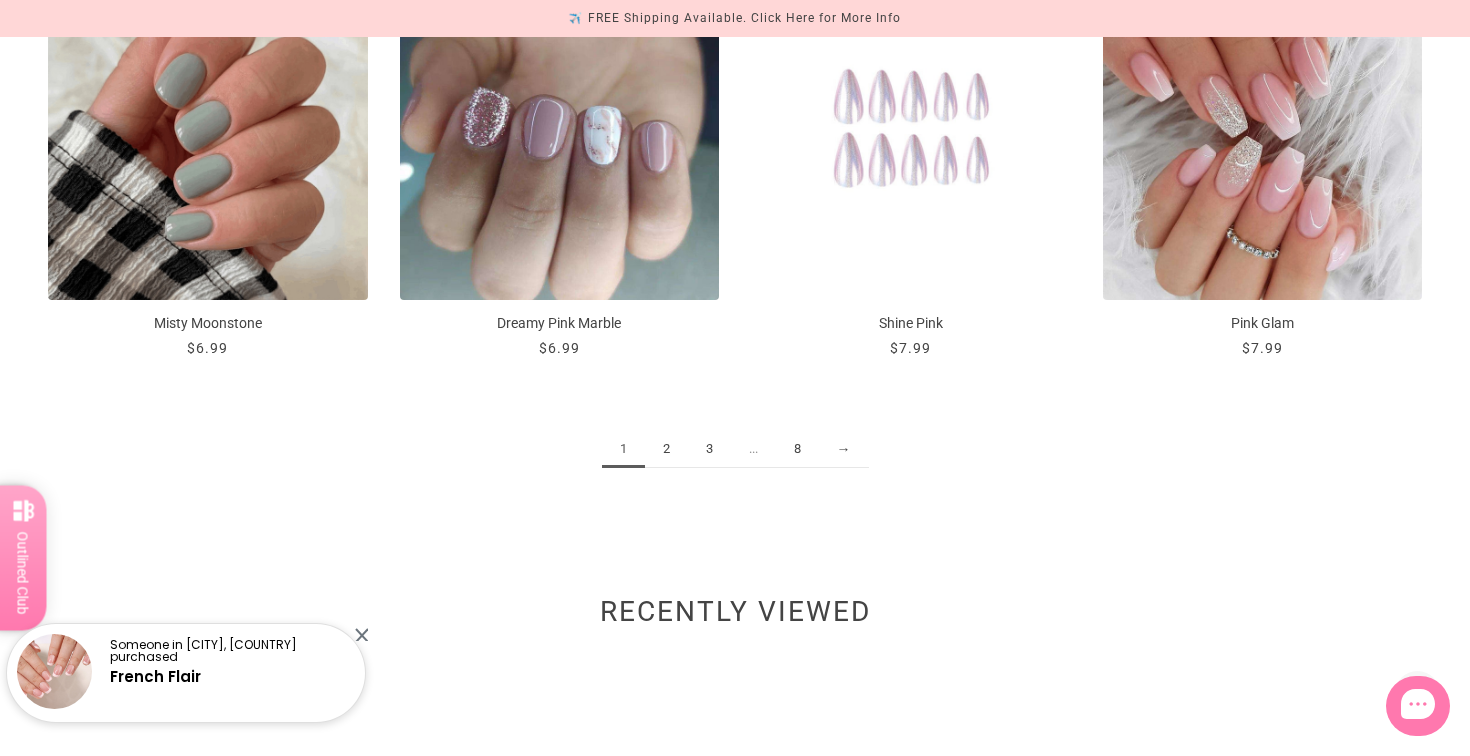 scroll, scrollTop: 2482, scrollLeft: 0, axis: vertical 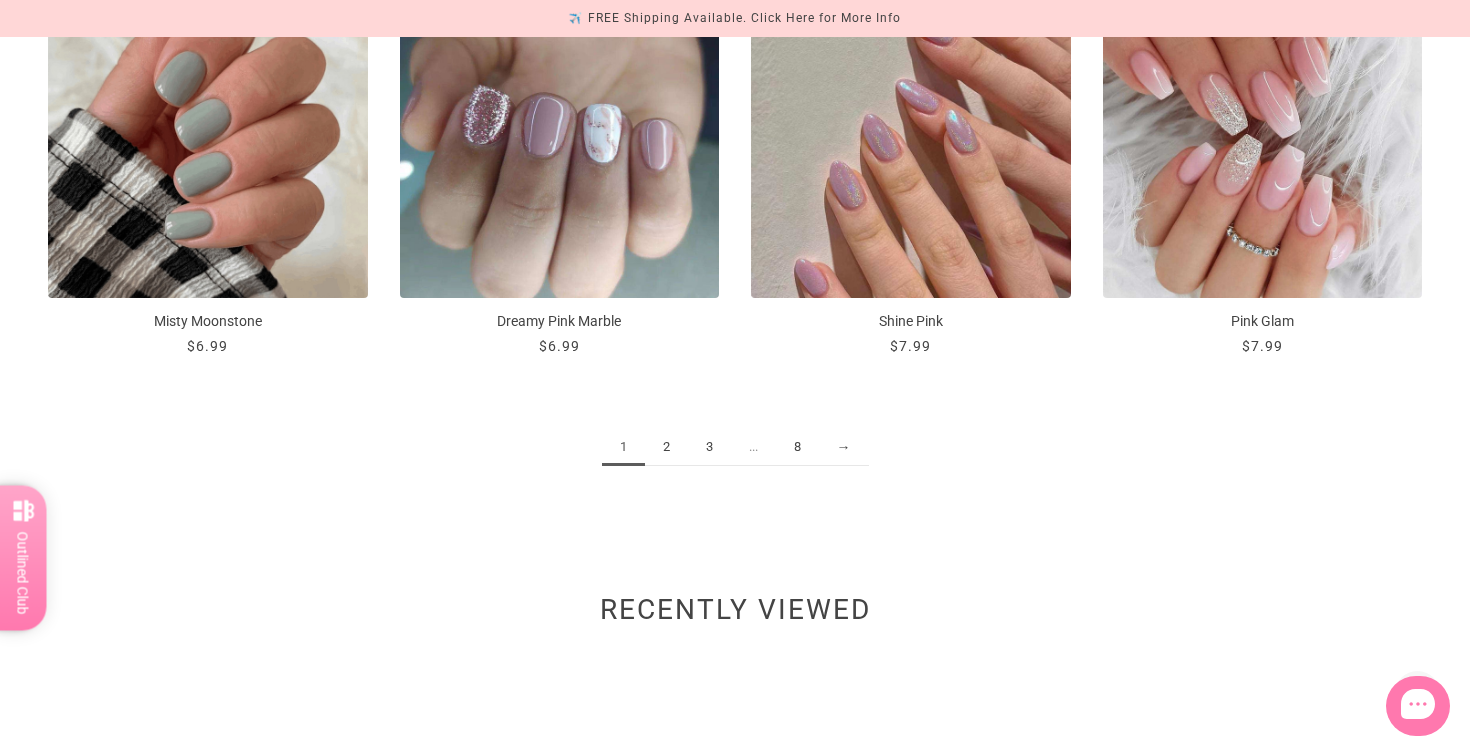 click on "2" at bounding box center [666, 447] 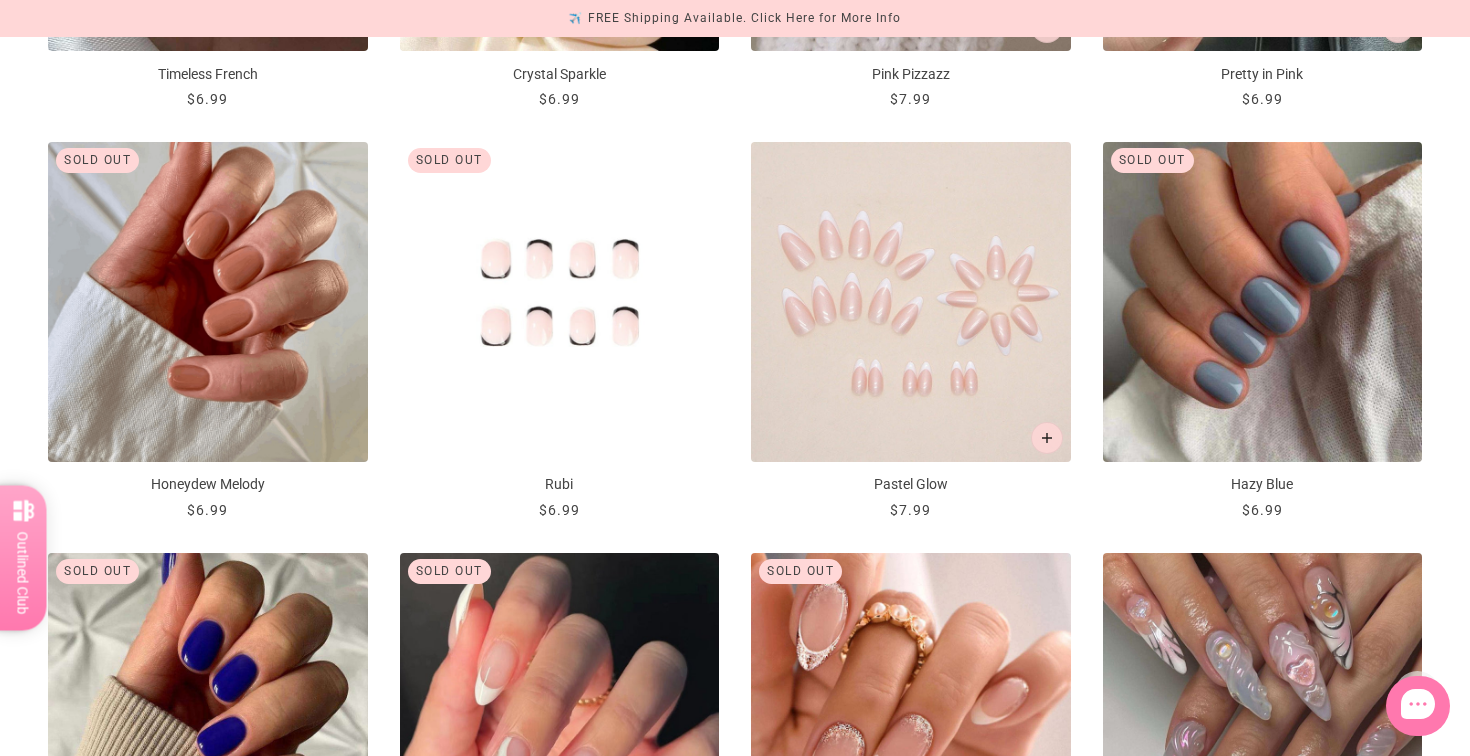 scroll, scrollTop: 1911, scrollLeft: 0, axis: vertical 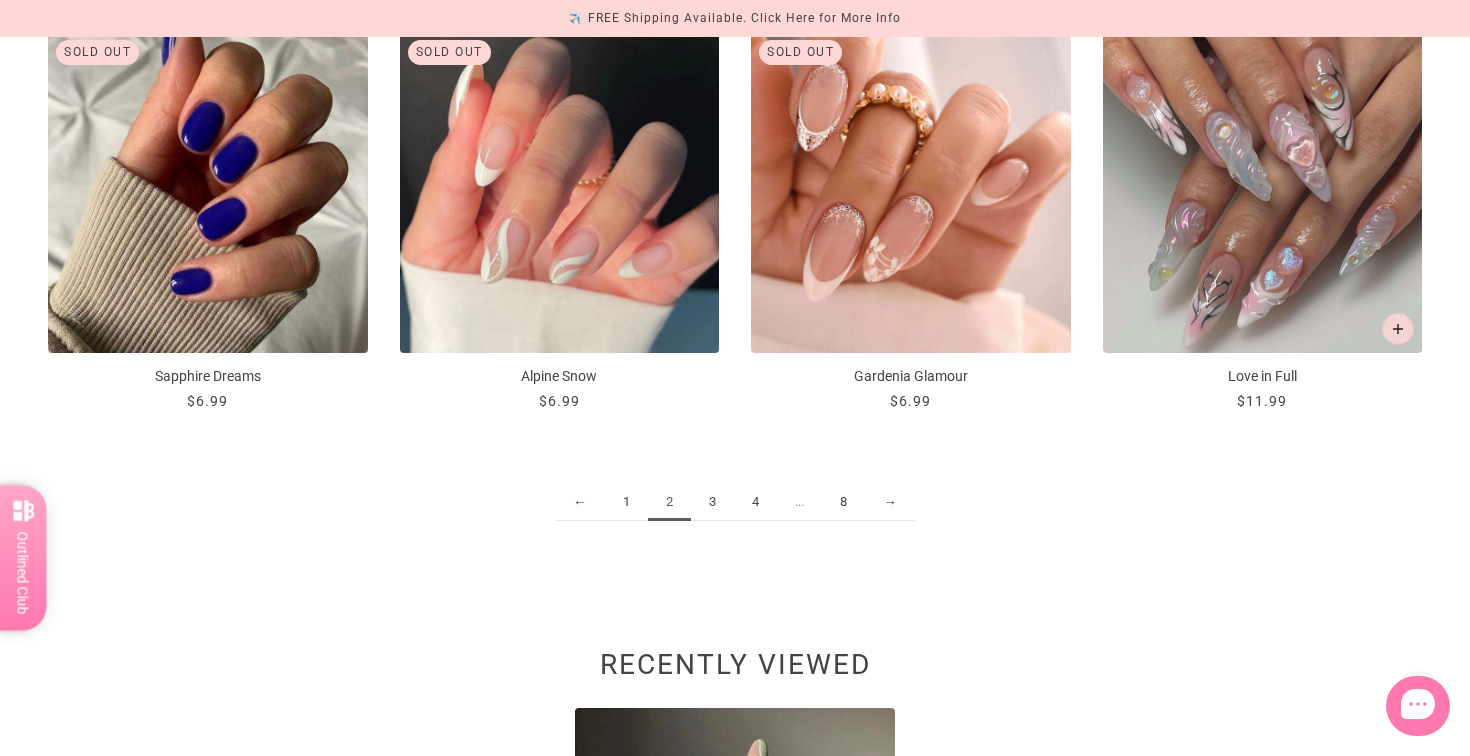 click on "3" at bounding box center (712, 502) 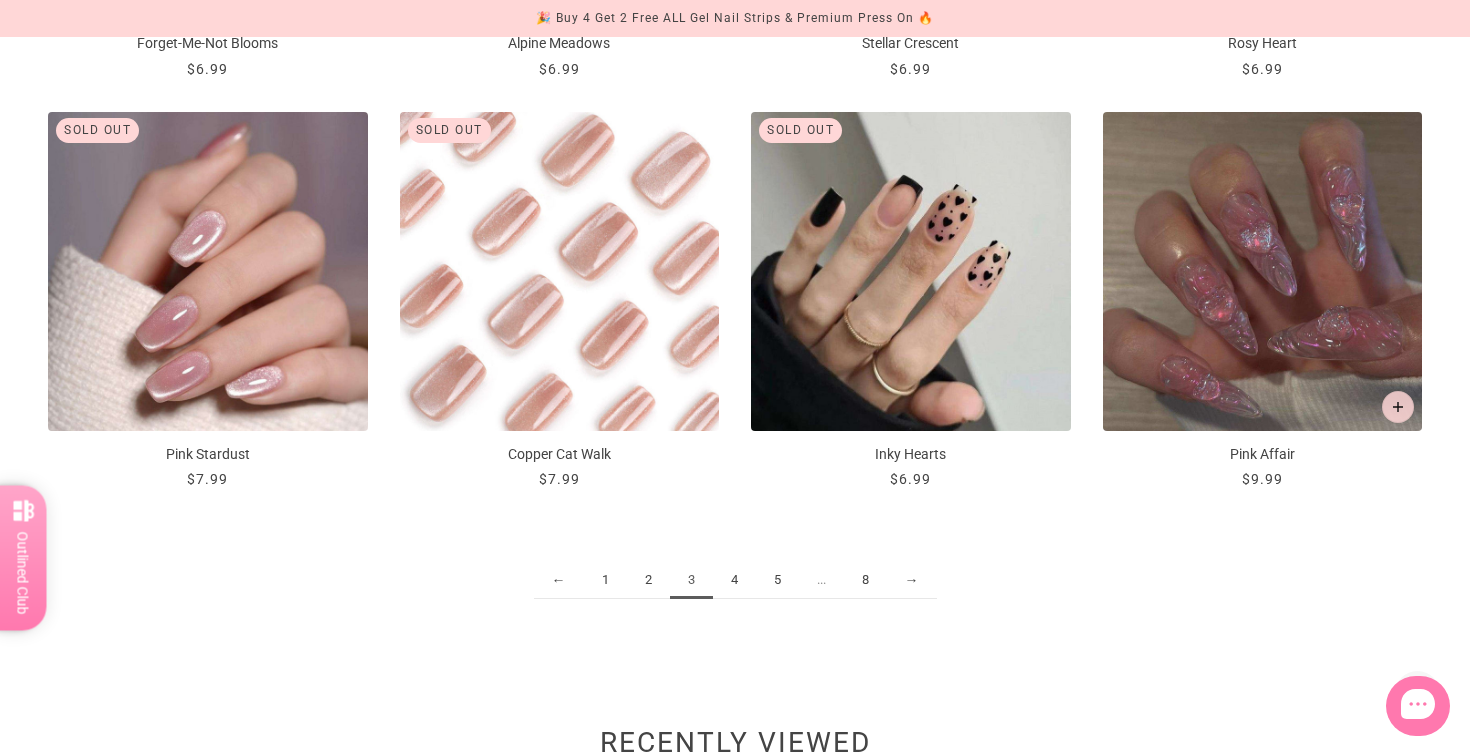 scroll, scrollTop: 2377, scrollLeft: 0, axis: vertical 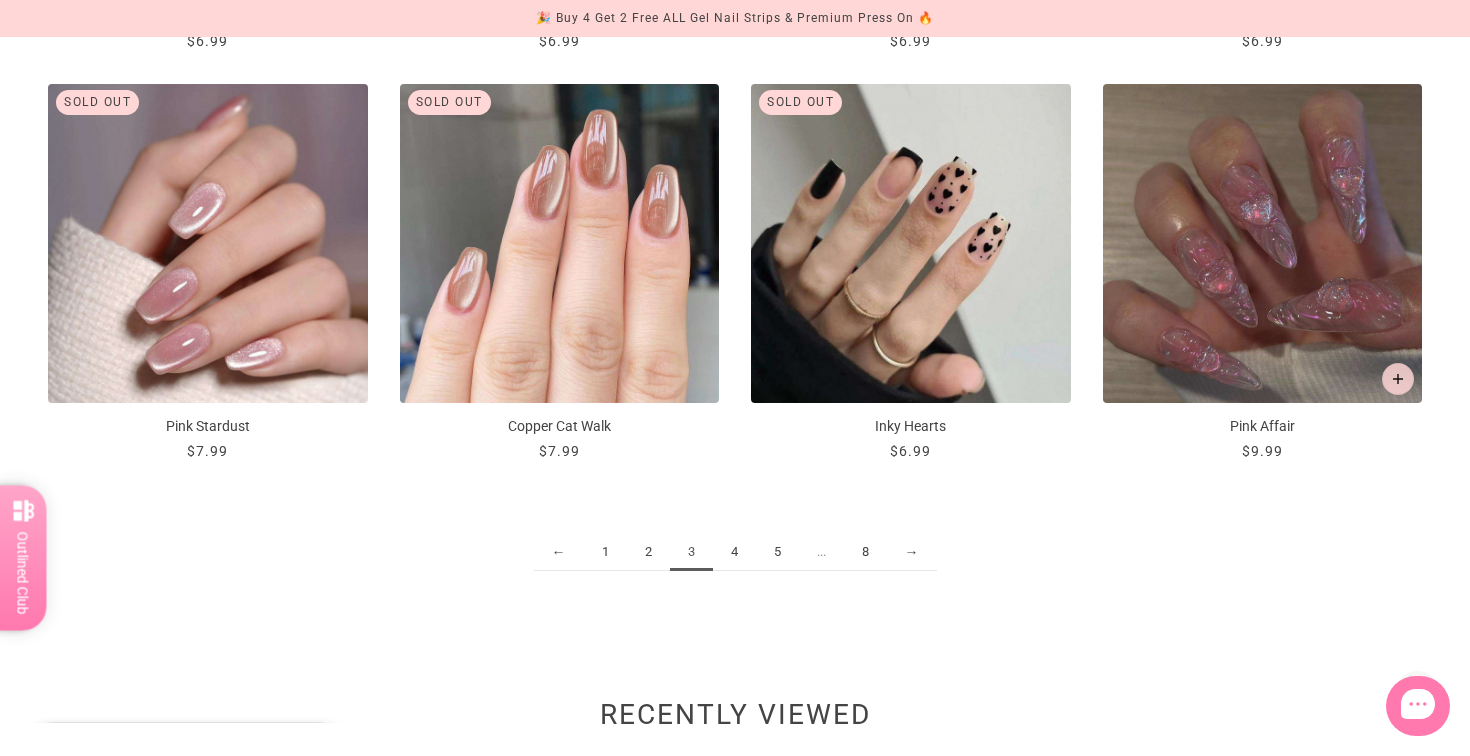 click on "4" at bounding box center (734, 552) 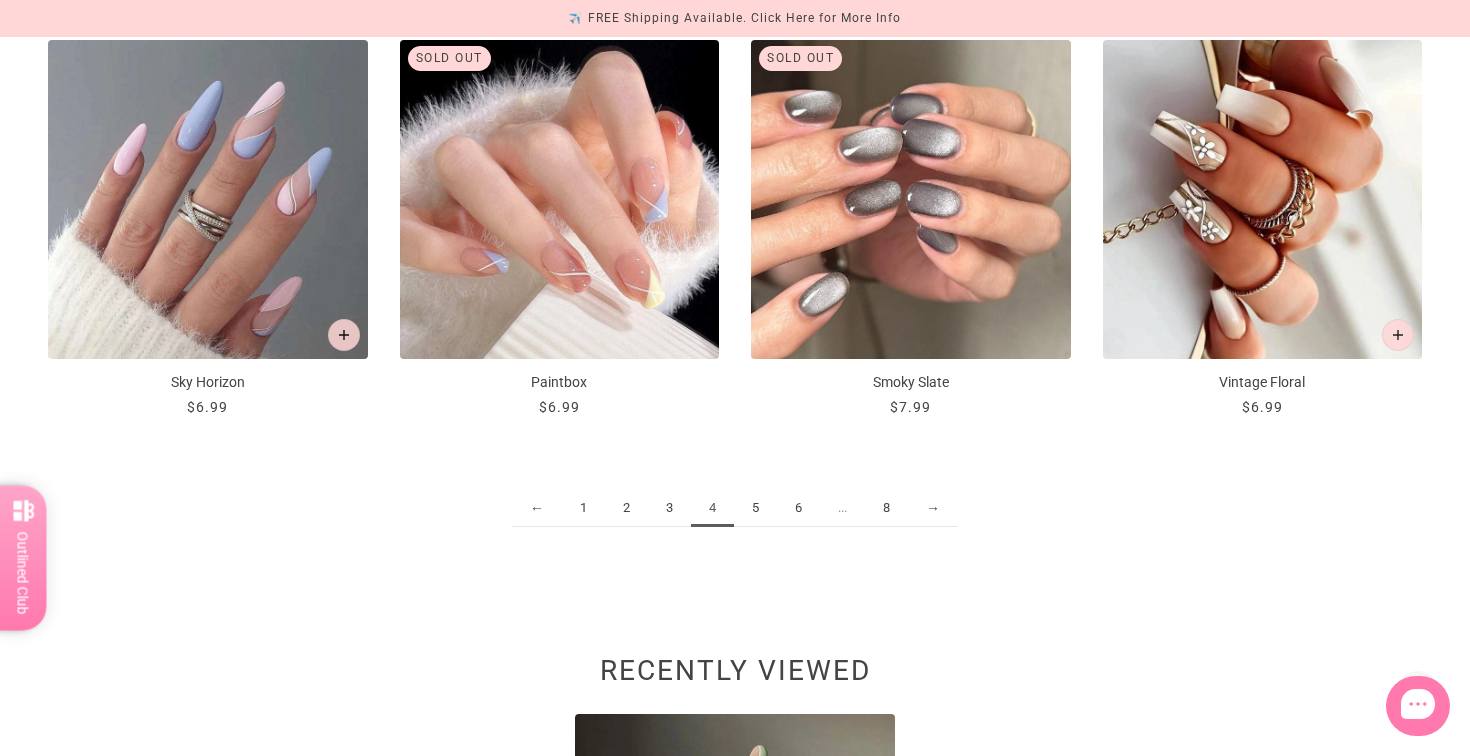 scroll, scrollTop: 2425, scrollLeft: 0, axis: vertical 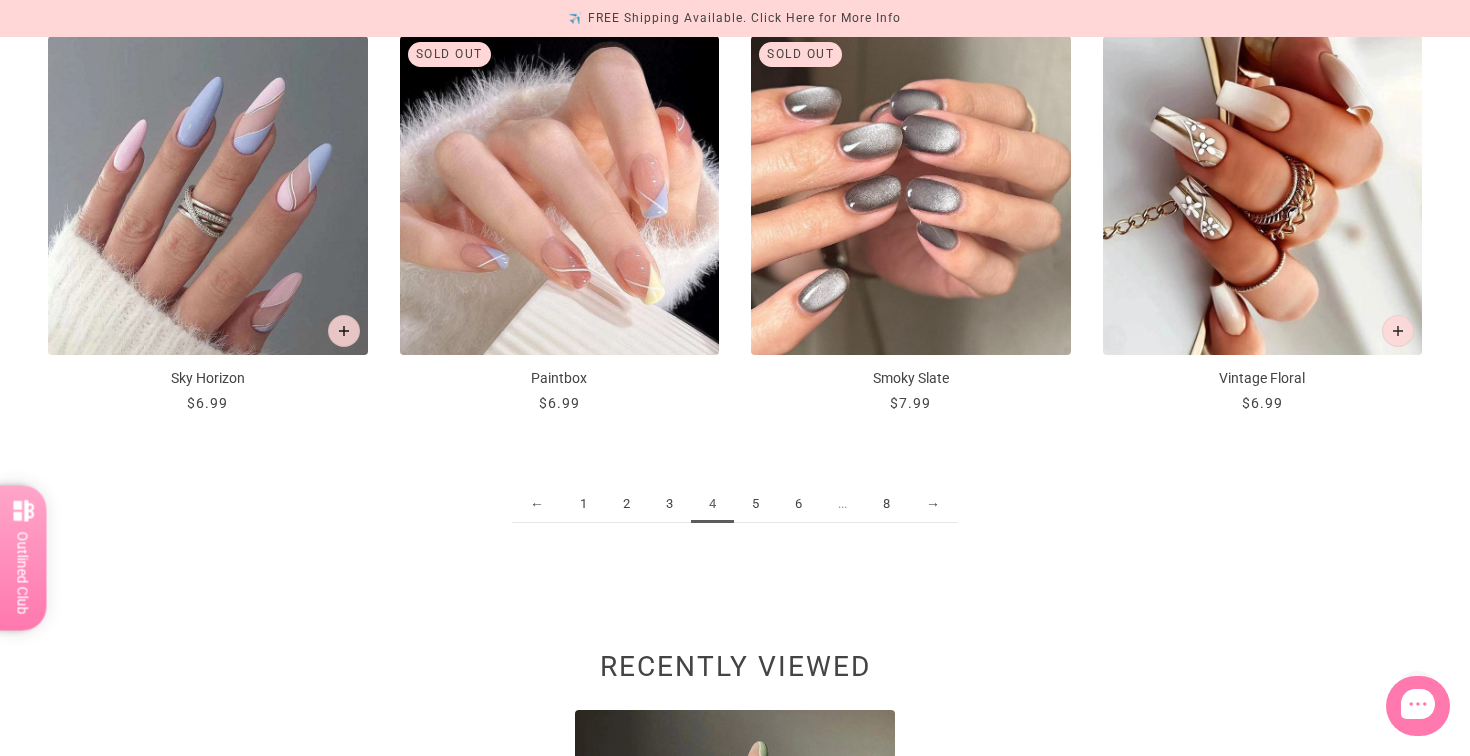 click on "5" at bounding box center [755, 504] 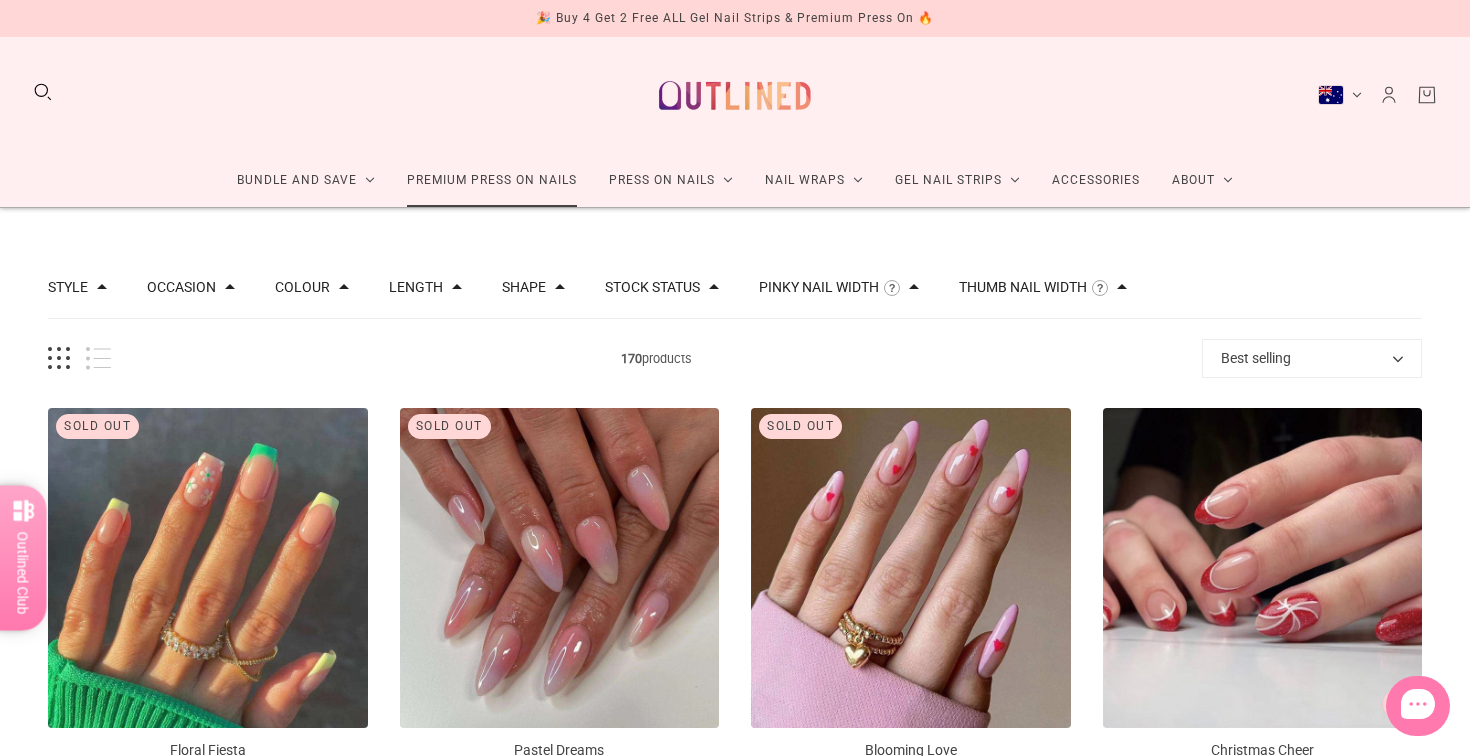 scroll, scrollTop: 0, scrollLeft: 0, axis: both 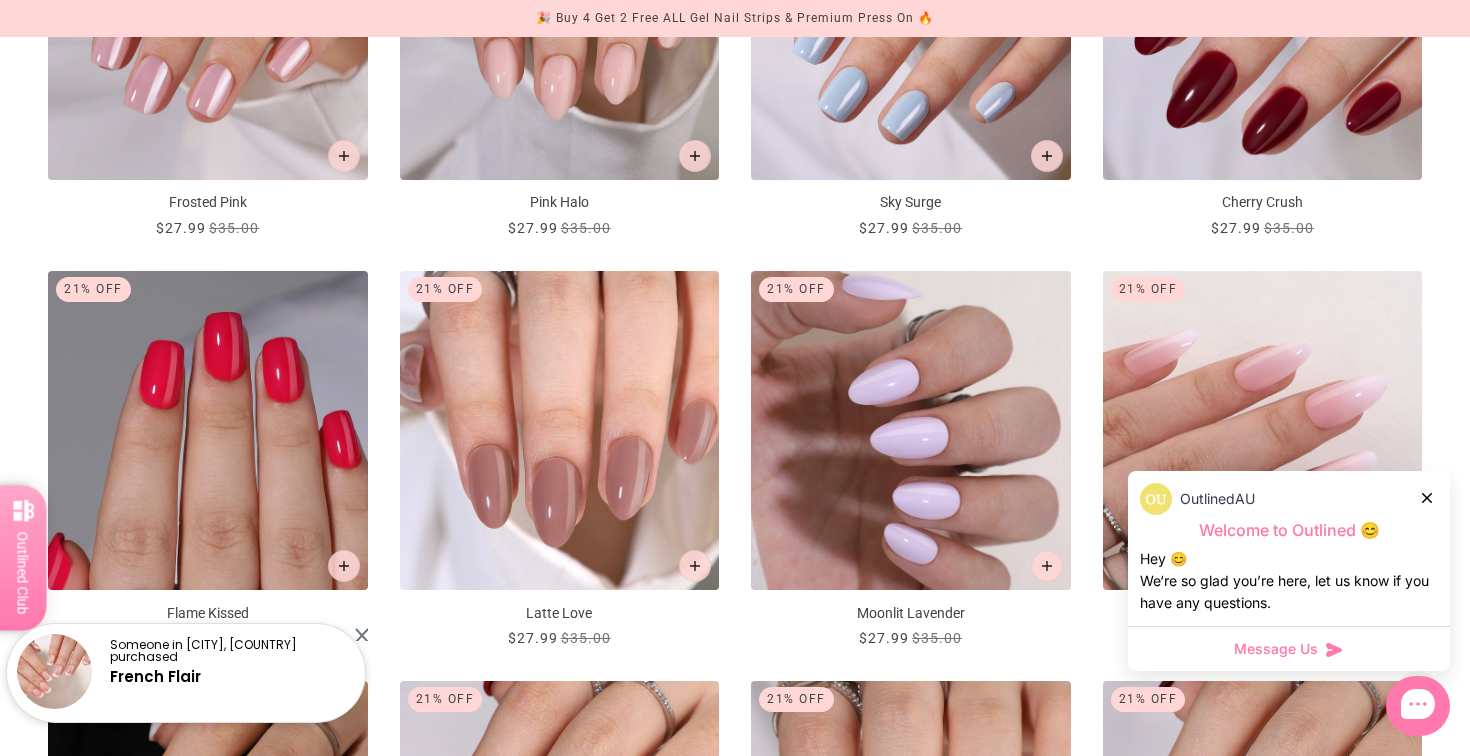 click 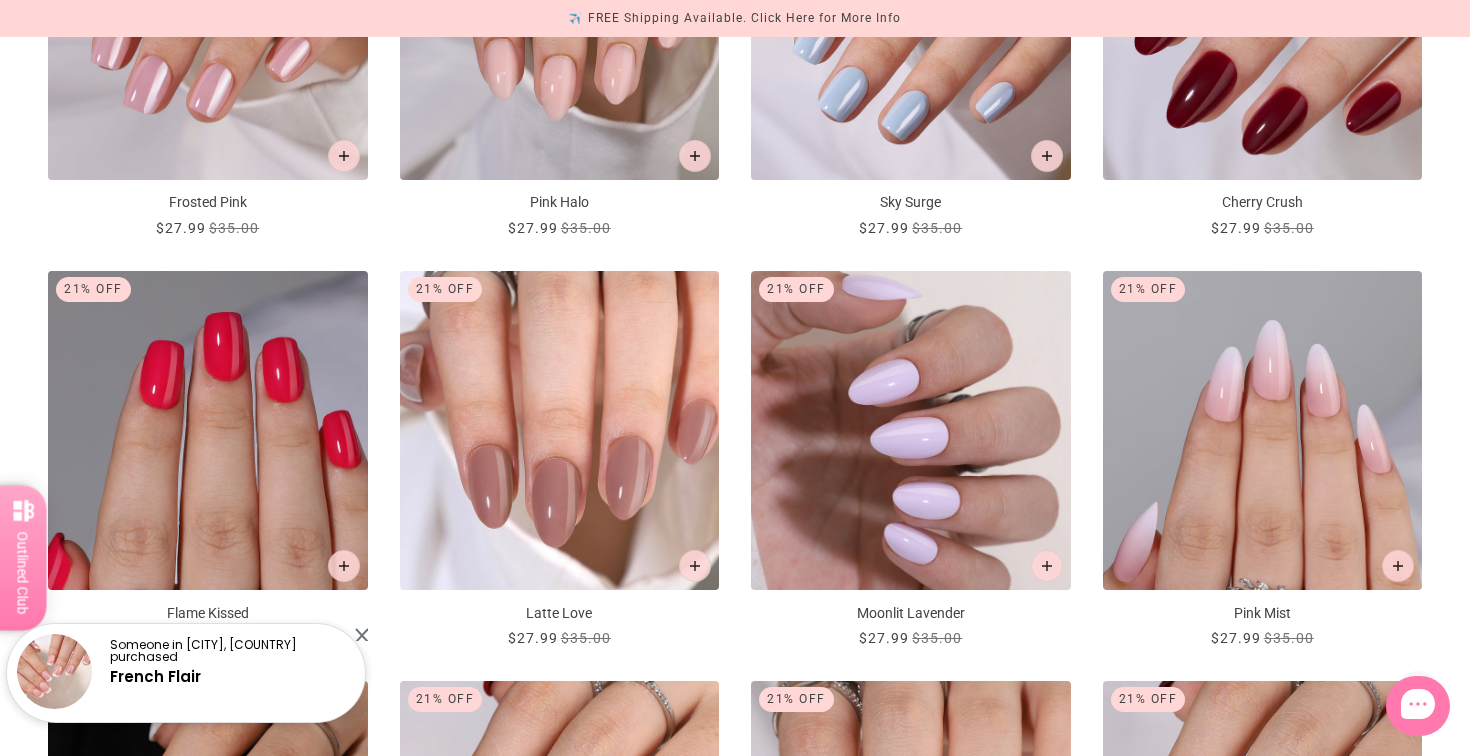 click at bounding box center (1263, 431) 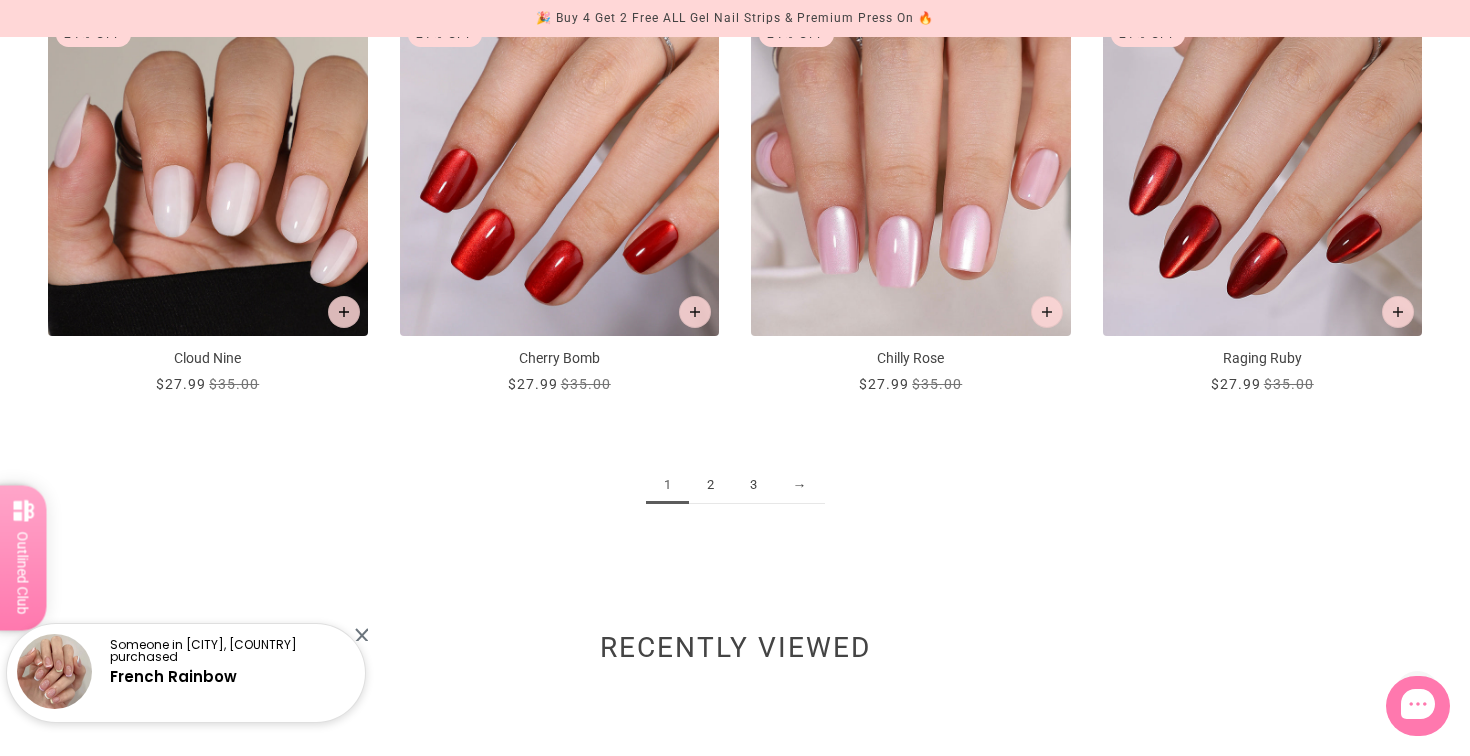 scroll, scrollTop: 2455, scrollLeft: 0, axis: vertical 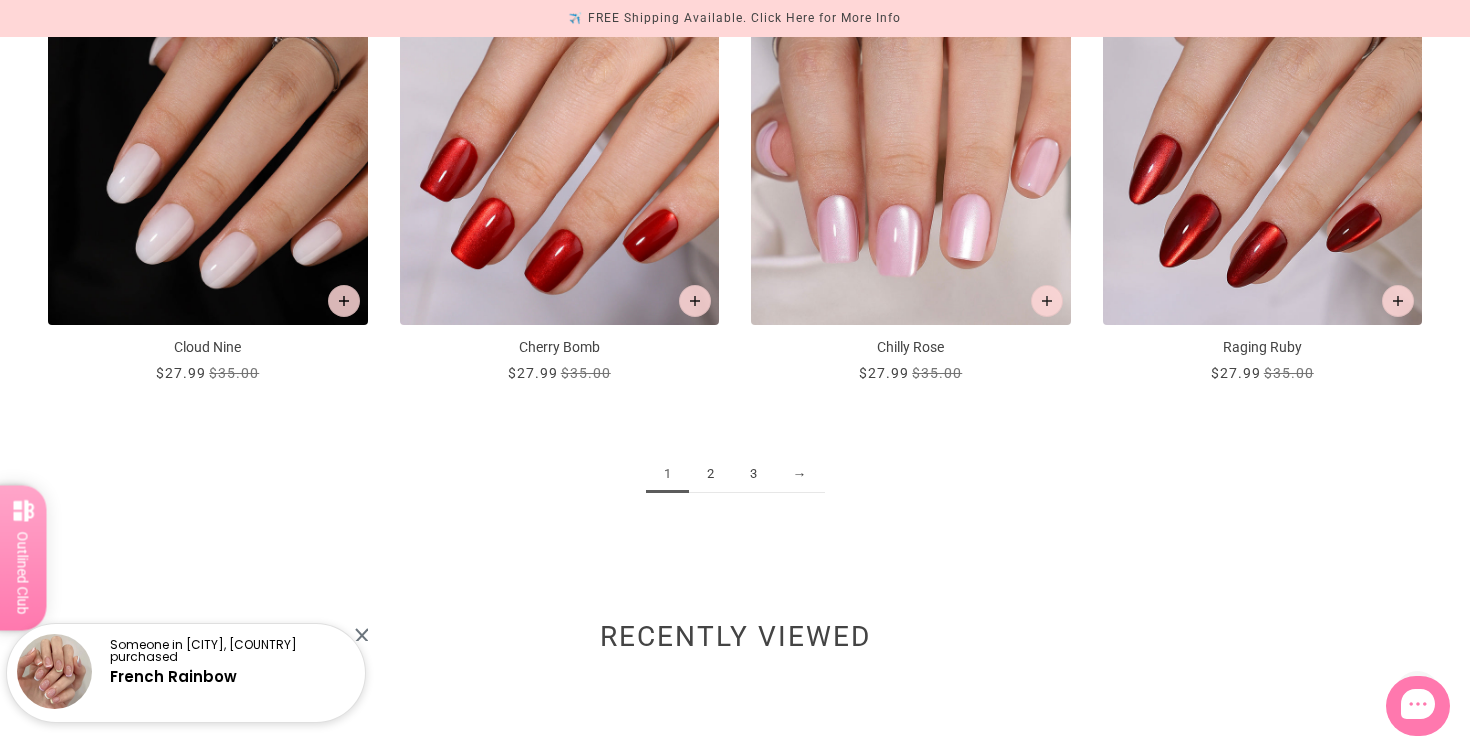 click on "2" at bounding box center (710, 474) 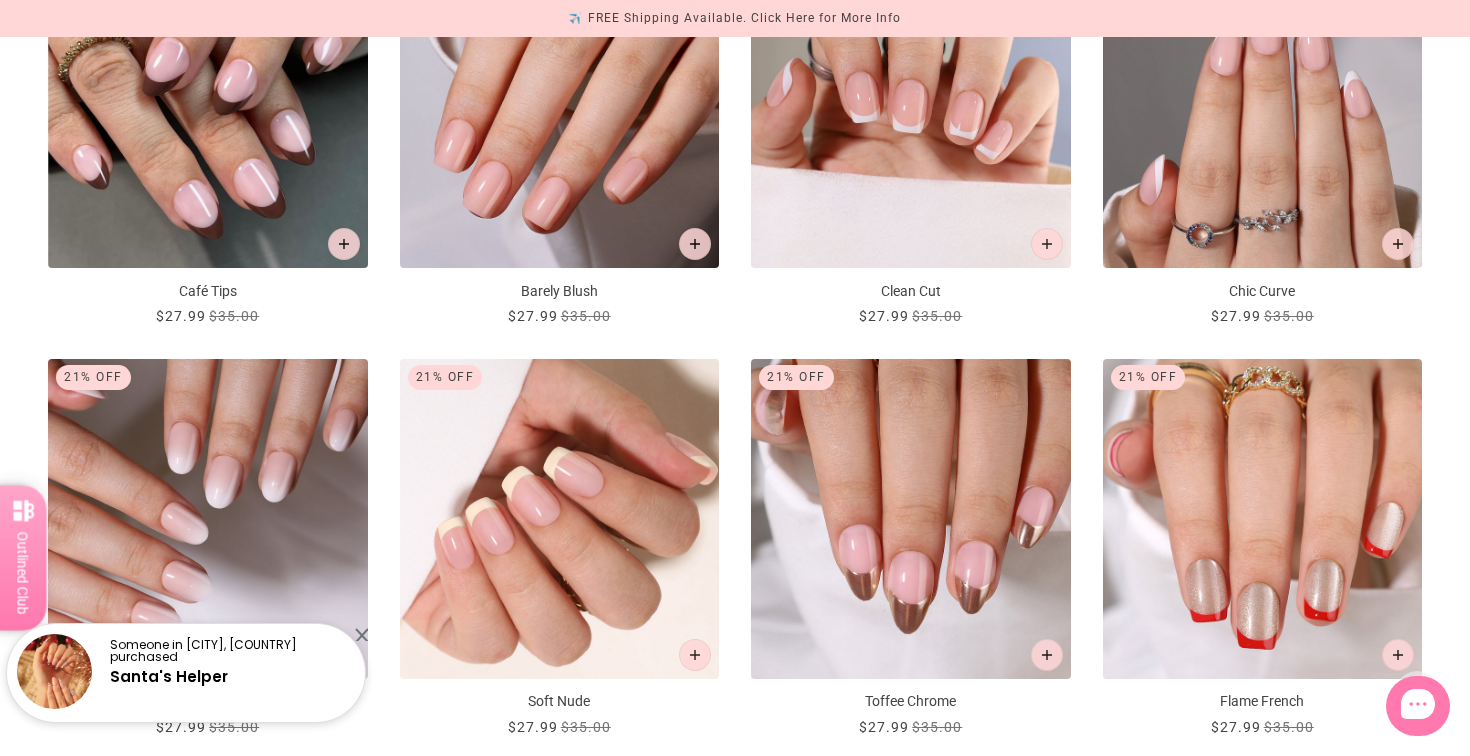 scroll, scrollTop: 2102, scrollLeft: 0, axis: vertical 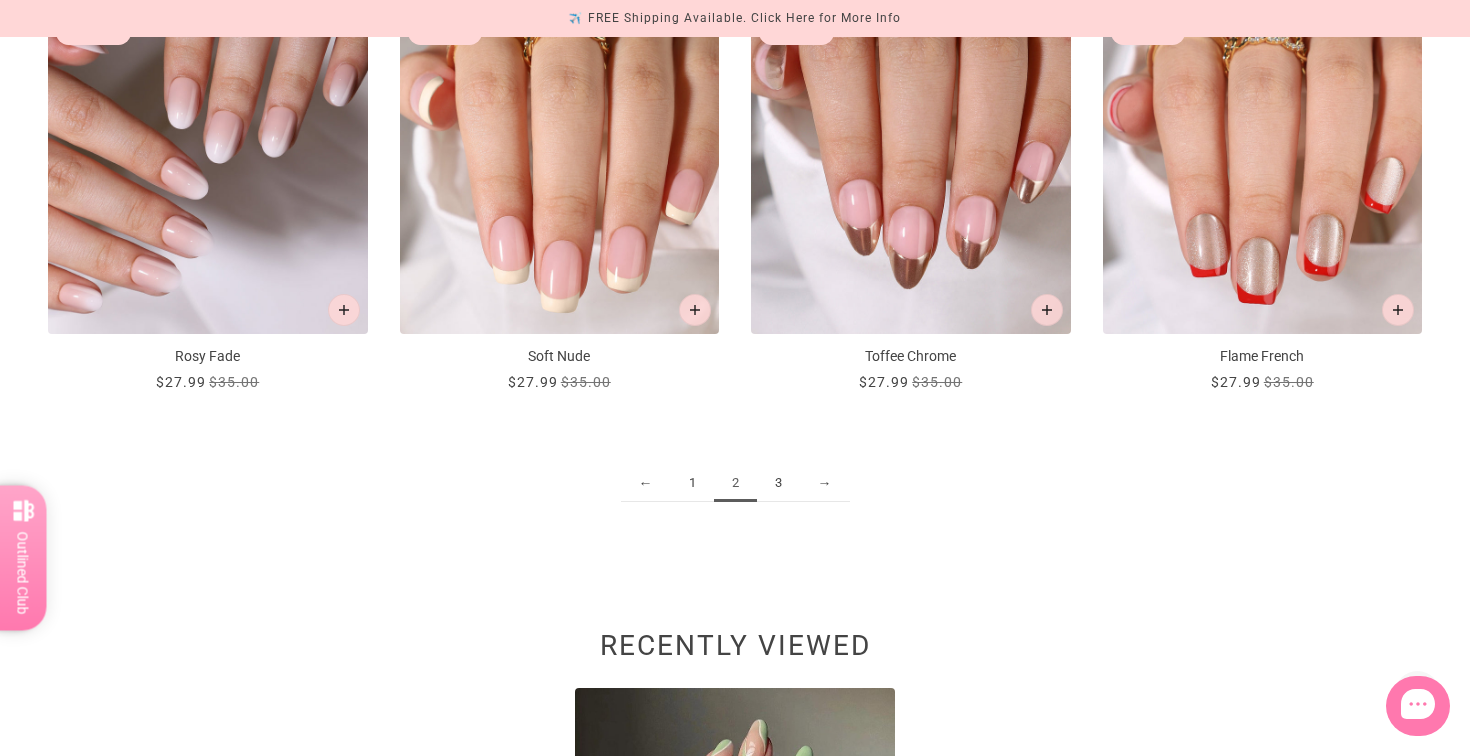 click on "3" at bounding box center (778, 483) 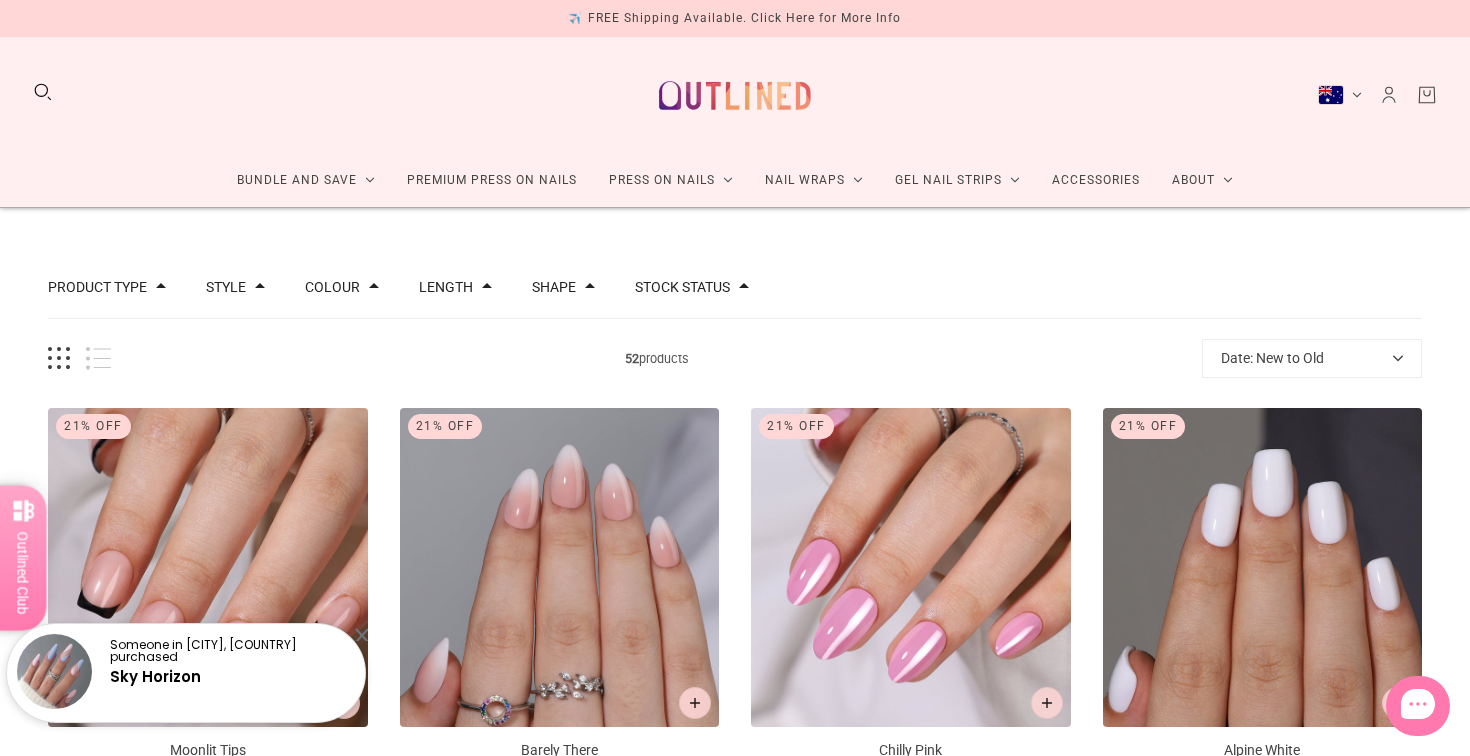 scroll, scrollTop: 0, scrollLeft: 0, axis: both 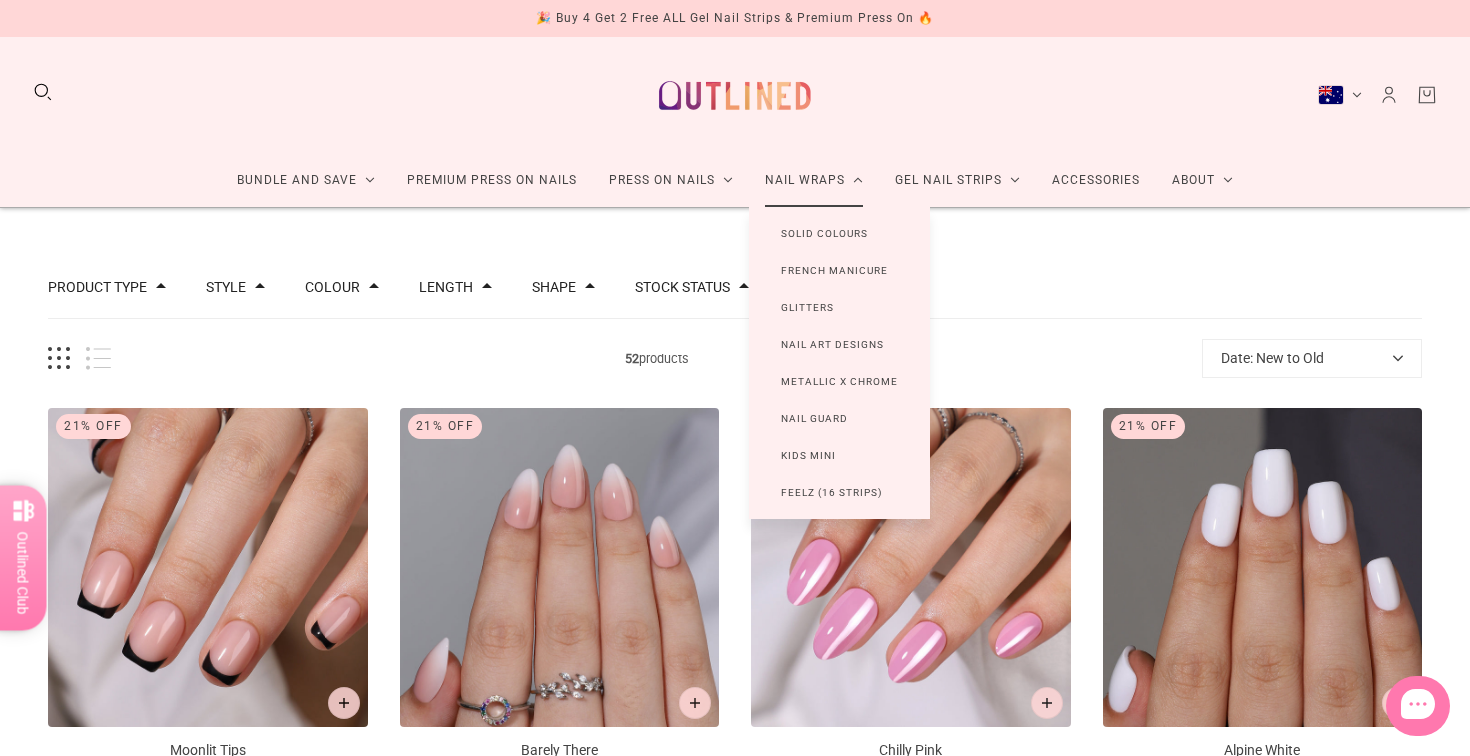 click on "Nail Wraps" 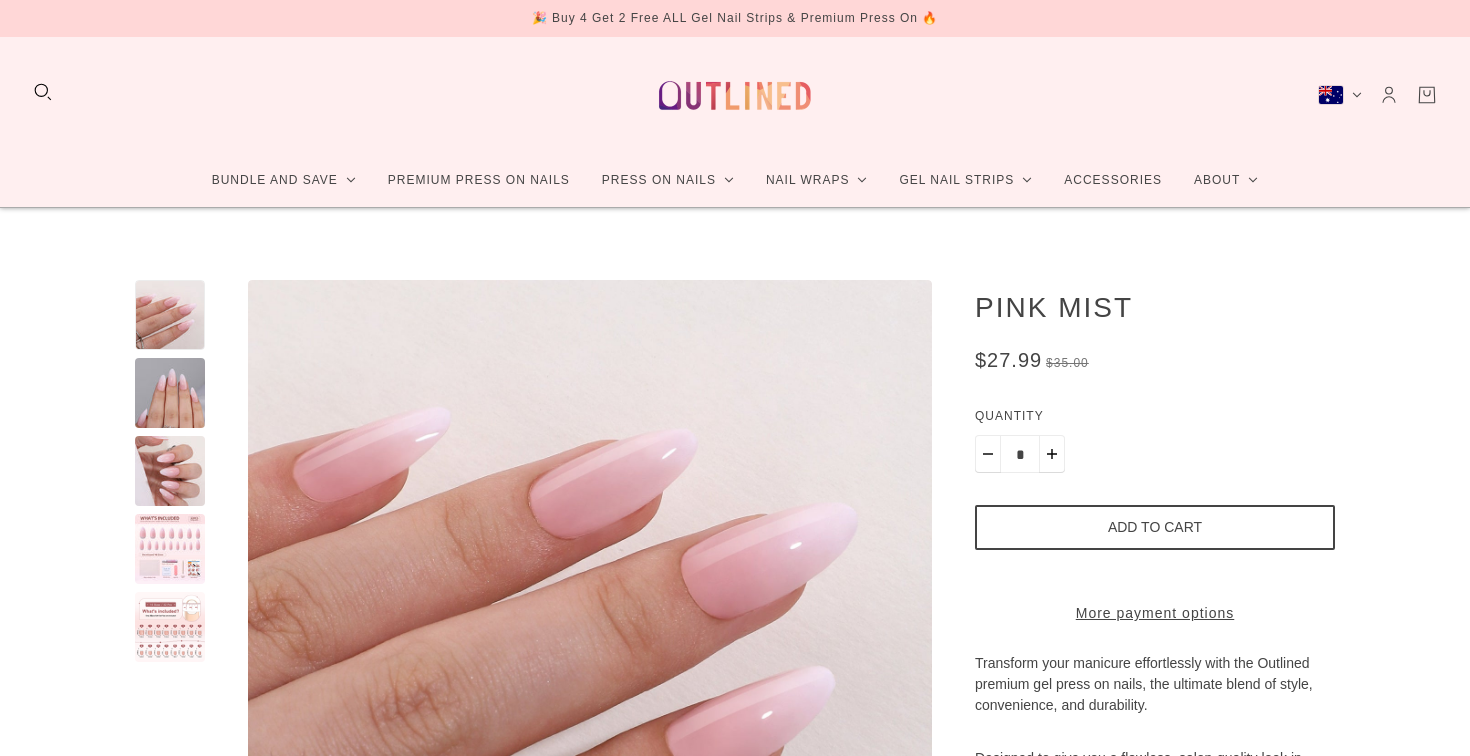 scroll, scrollTop: 0, scrollLeft: 0, axis: both 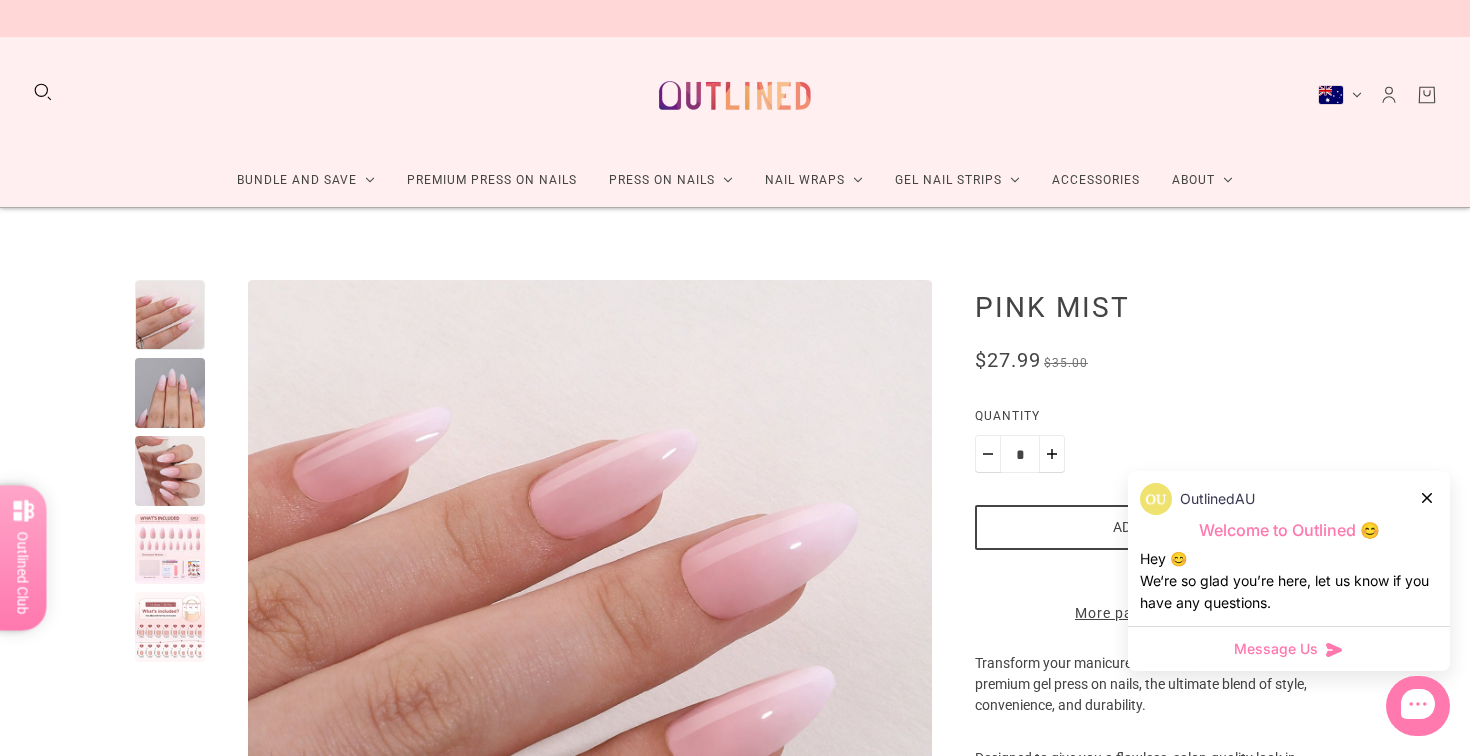 click 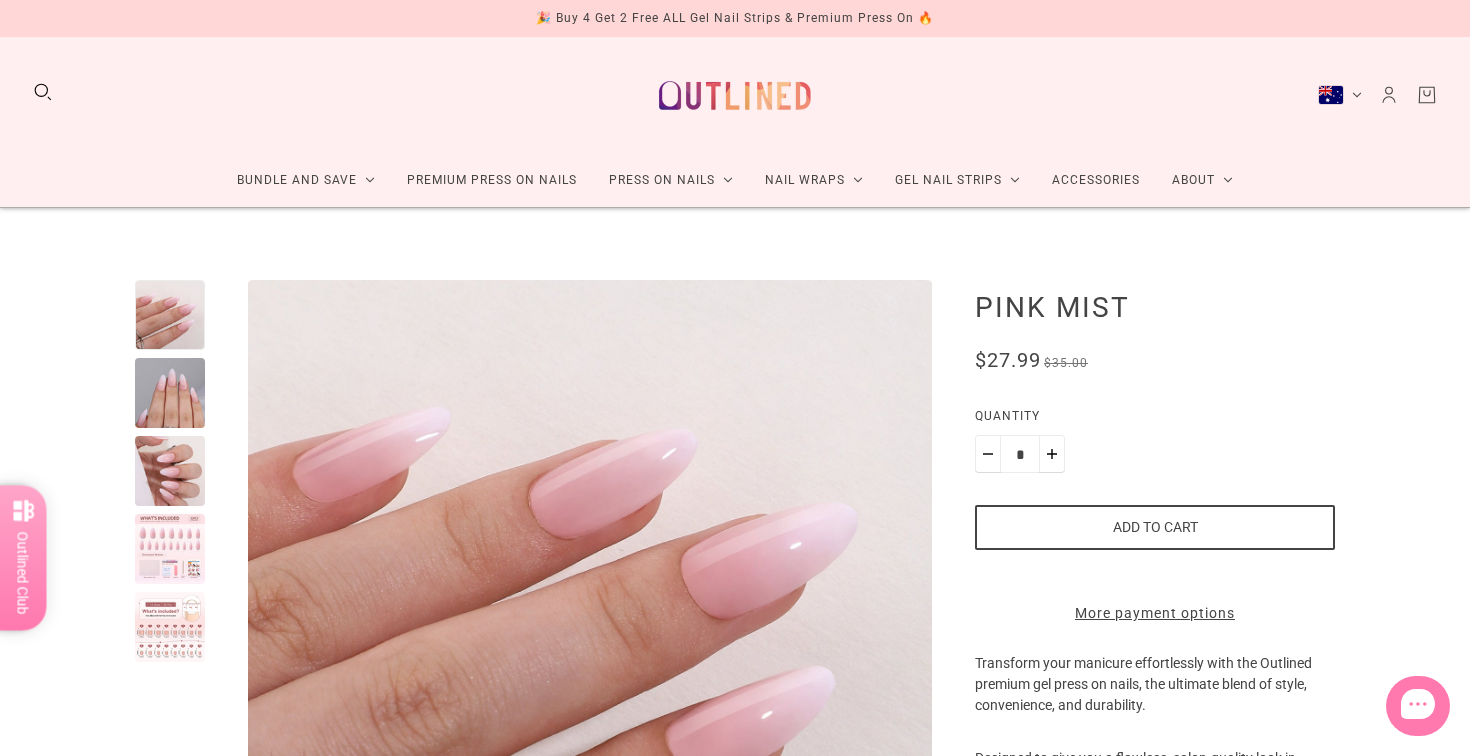 scroll, scrollTop: 0, scrollLeft: 0, axis: both 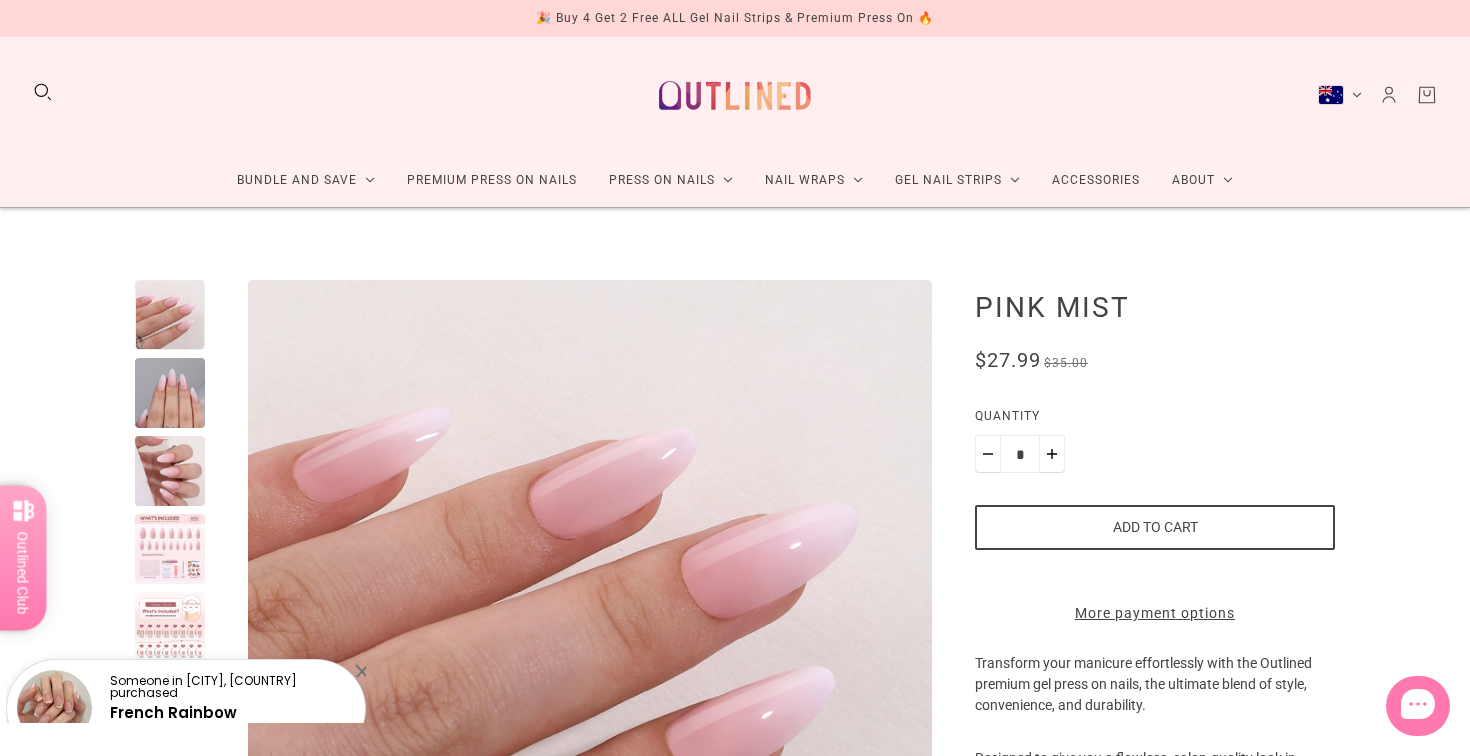click on "Australia (AUD $)" at bounding box center (1340, 95) 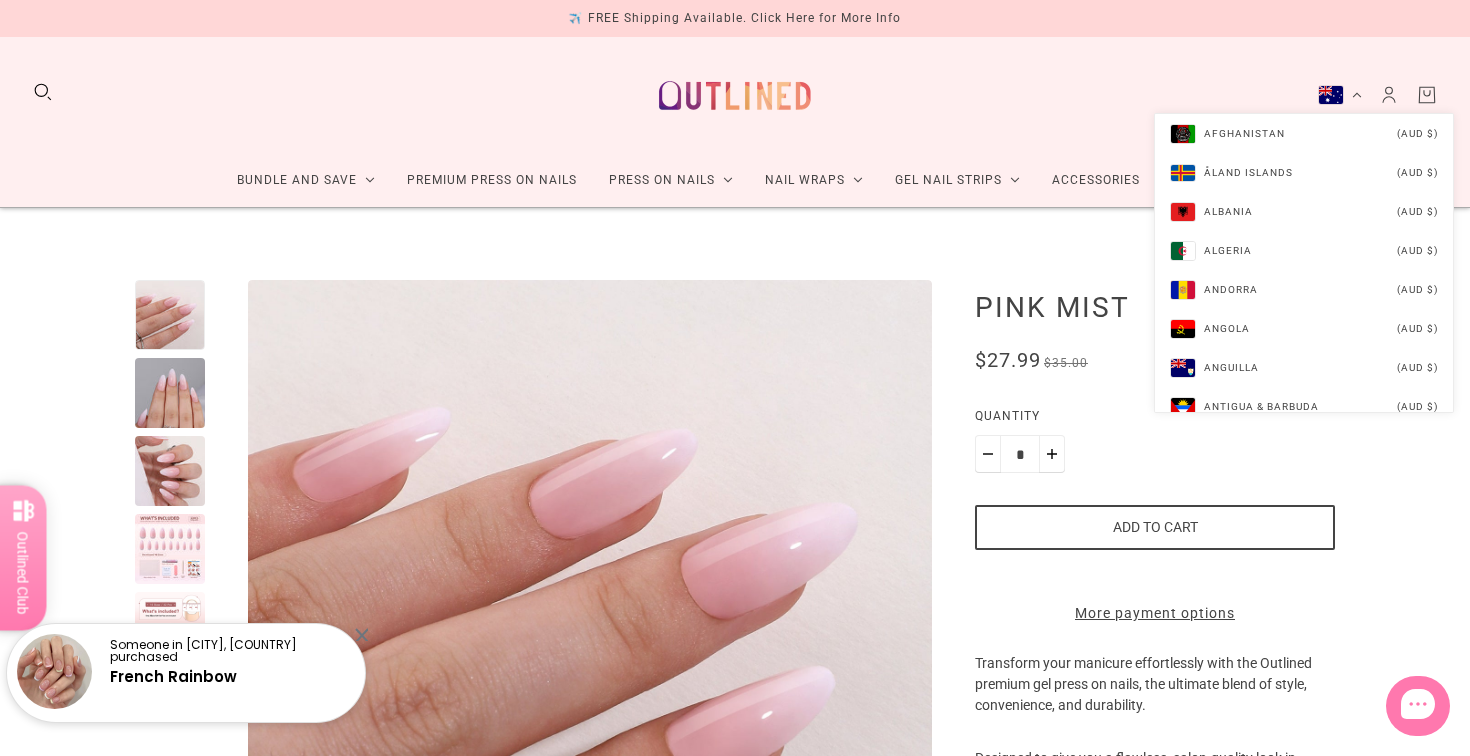 click on "Bundle and Save
Press On Nail Bundles
Press On Nails Bundles
Kids Press On Nails Bundles
Nail Wrap Bundles
Nail Wrap Bundles
Kids Nail Wrap Bundles
Semi Cured Gel Strip Bundles
Semi Cured Gel Strip Bundles
100% Cured Gel Strip Bundles
100% Cured Gel Strip Bundles
Premium Press On Nails Press On Nails
Manicure
Pedicure
Kids" 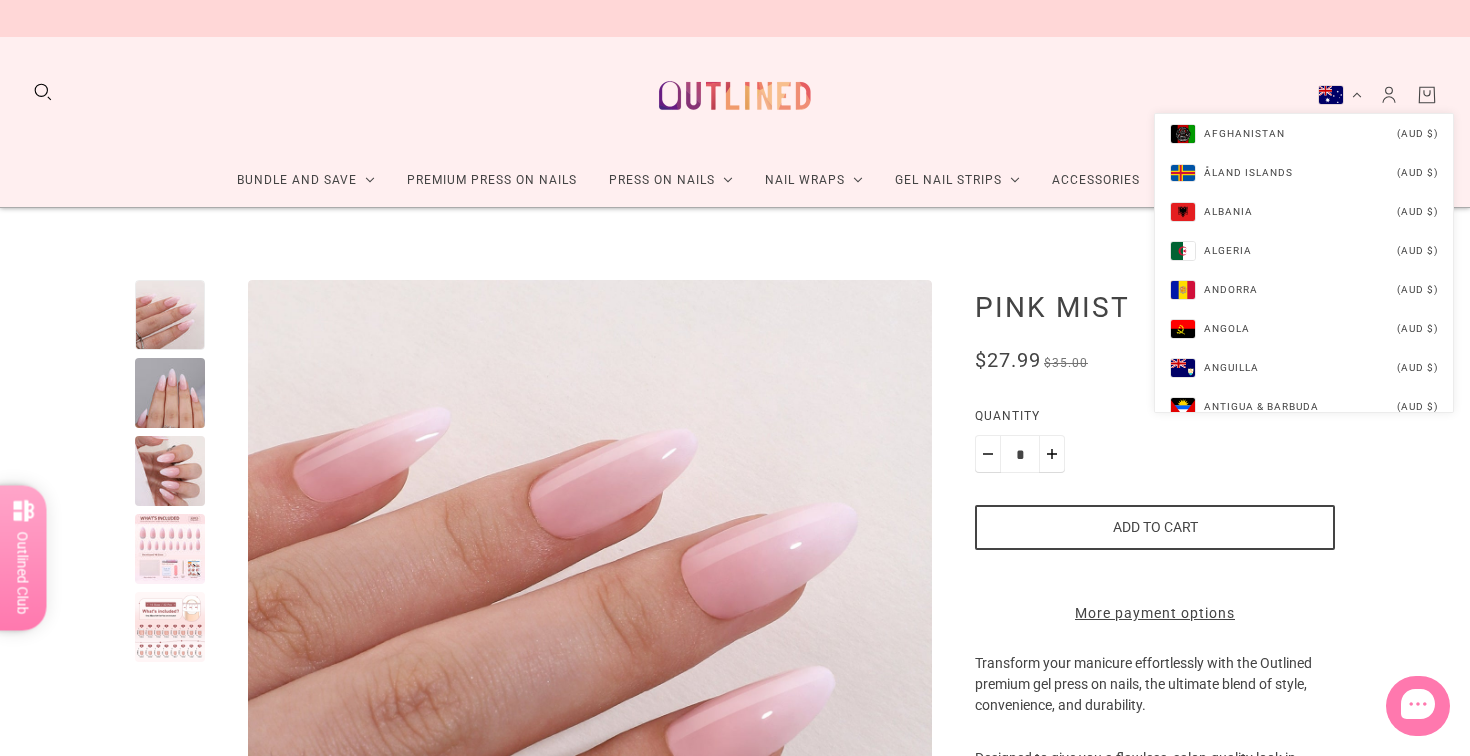 click on "🎉 Buy 4 Get 2 Free ALL Gel Nail Strips & Premium Press On 🔥" at bounding box center [735, 34] 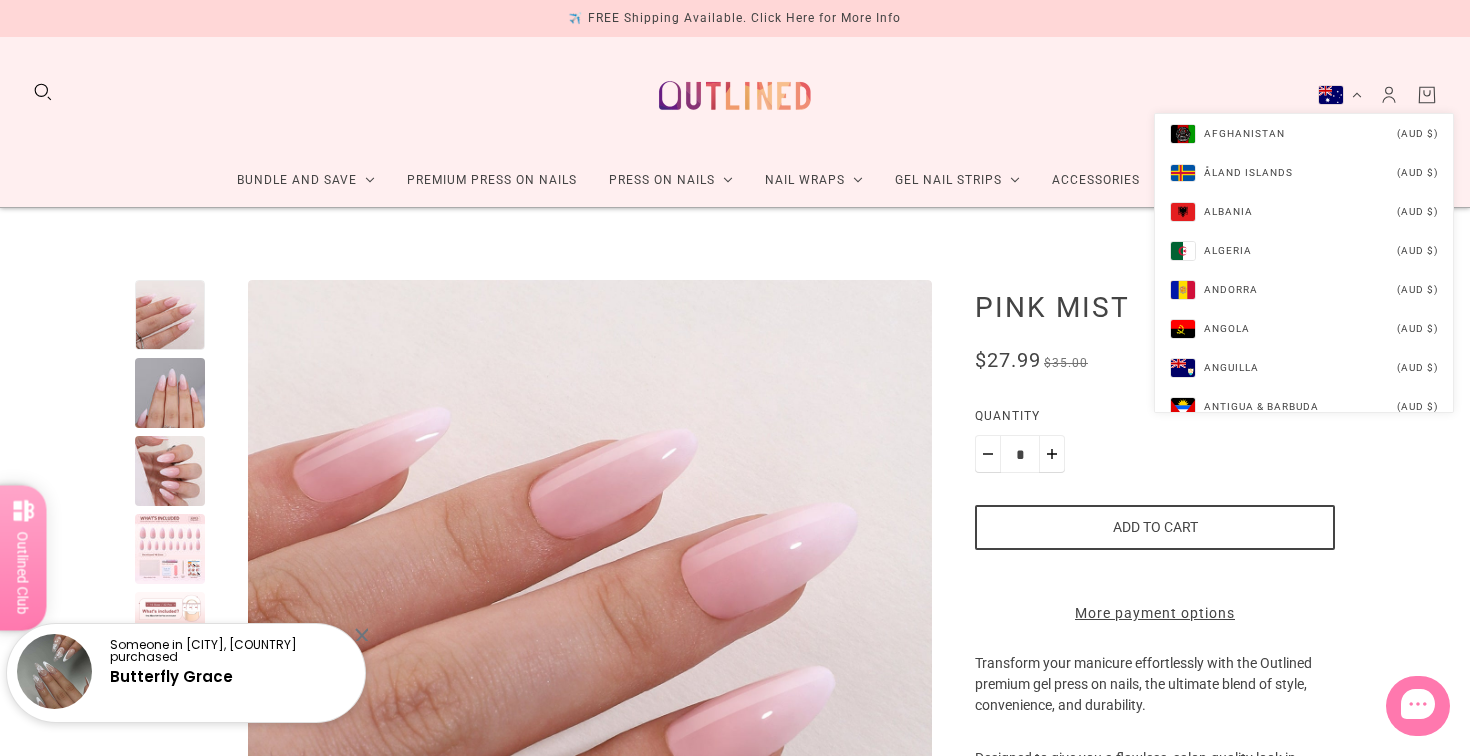 click on "Add to cart" at bounding box center [1155, 527] 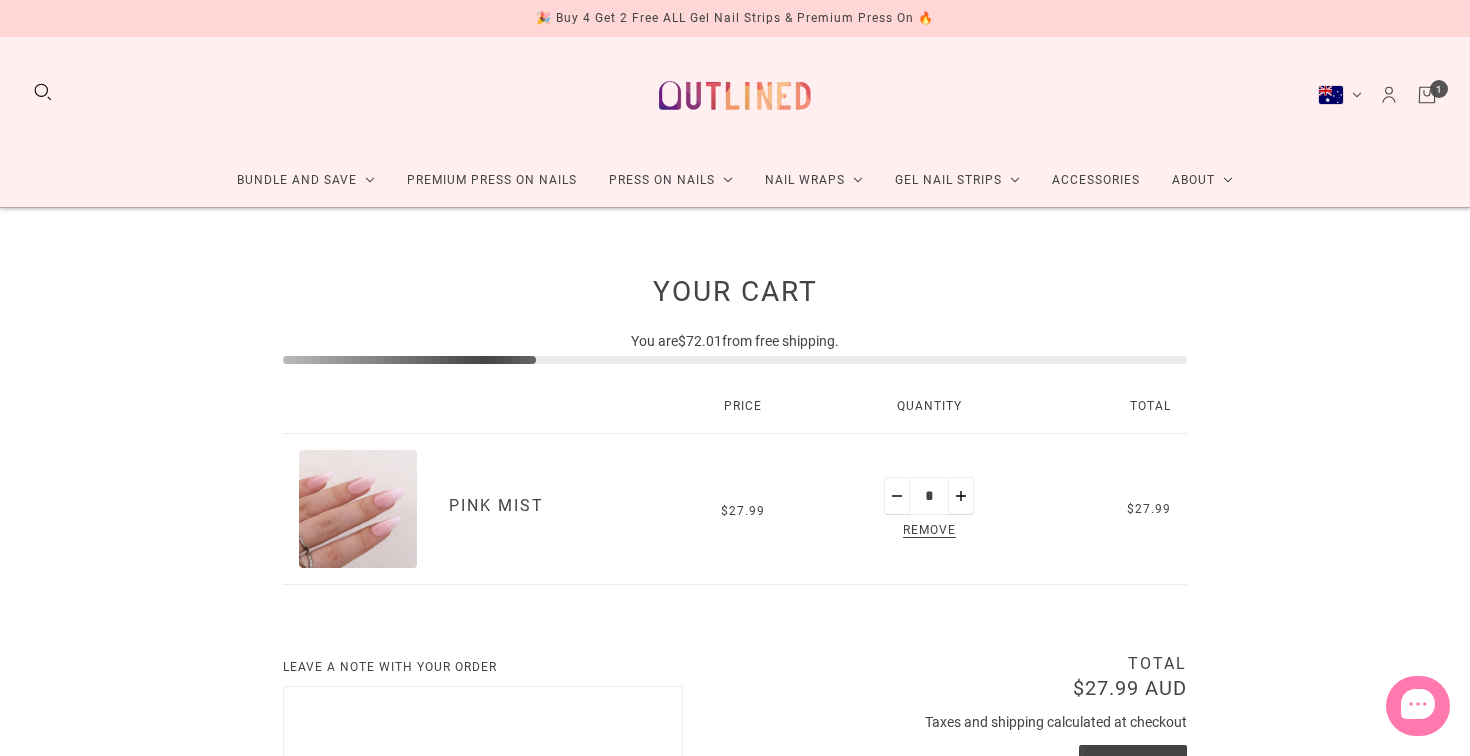 scroll, scrollTop: 0, scrollLeft: 0, axis: both 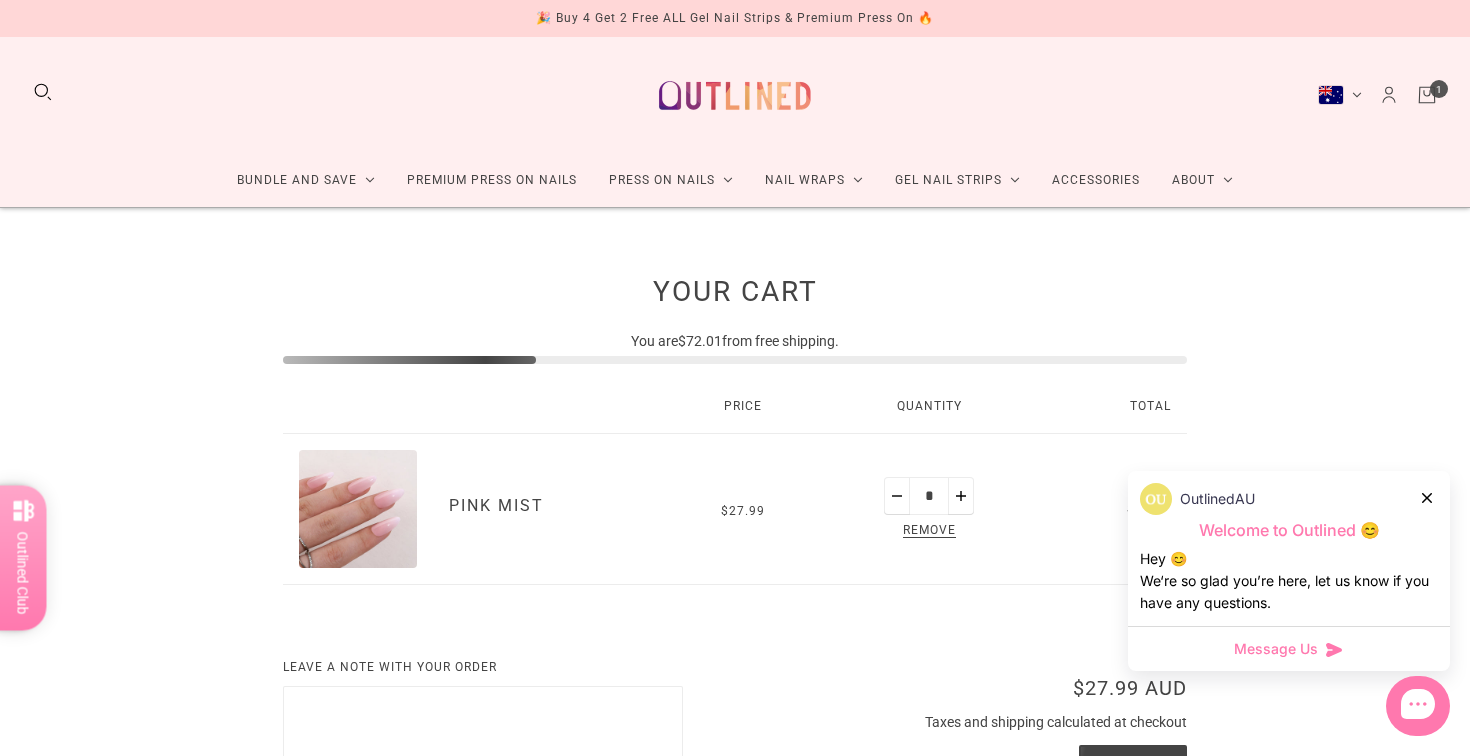 click 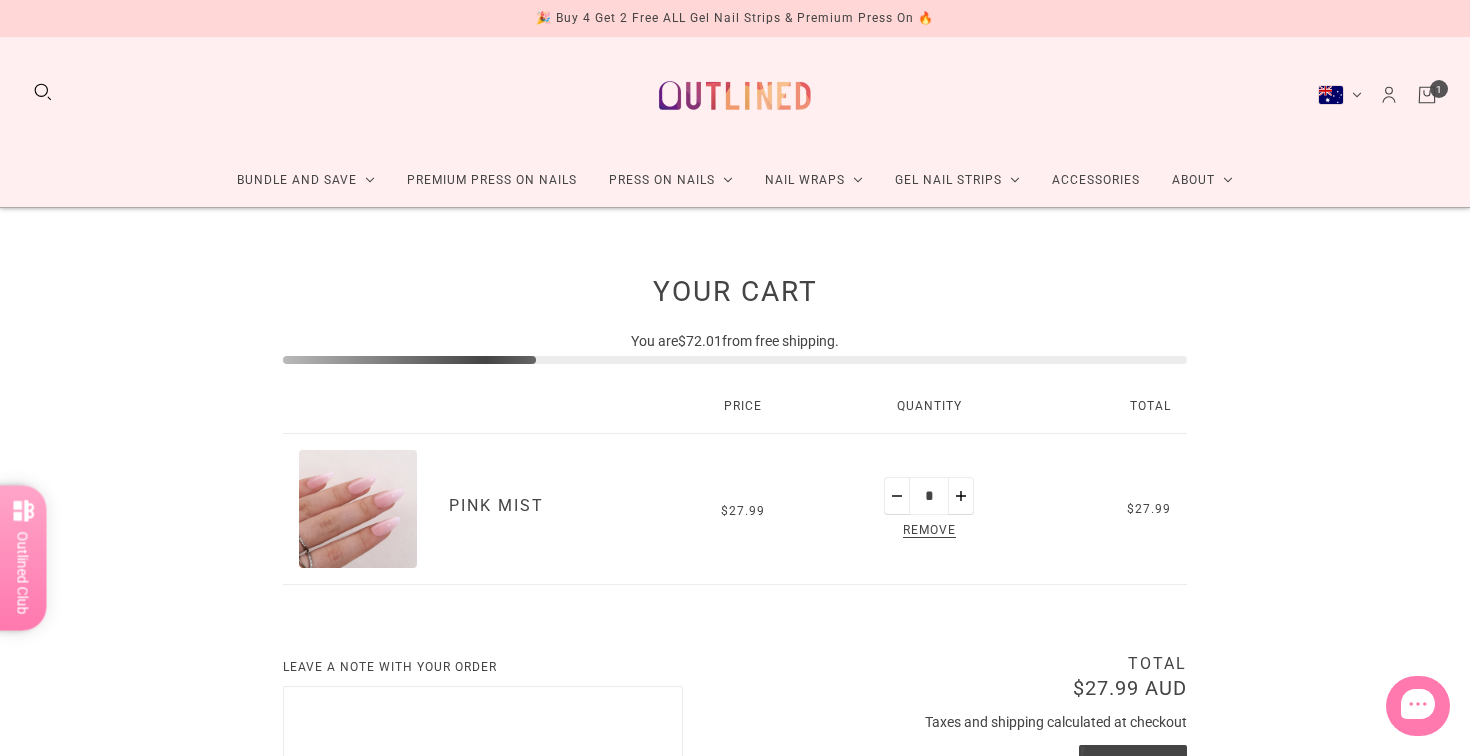scroll, scrollTop: 0, scrollLeft: 0, axis: both 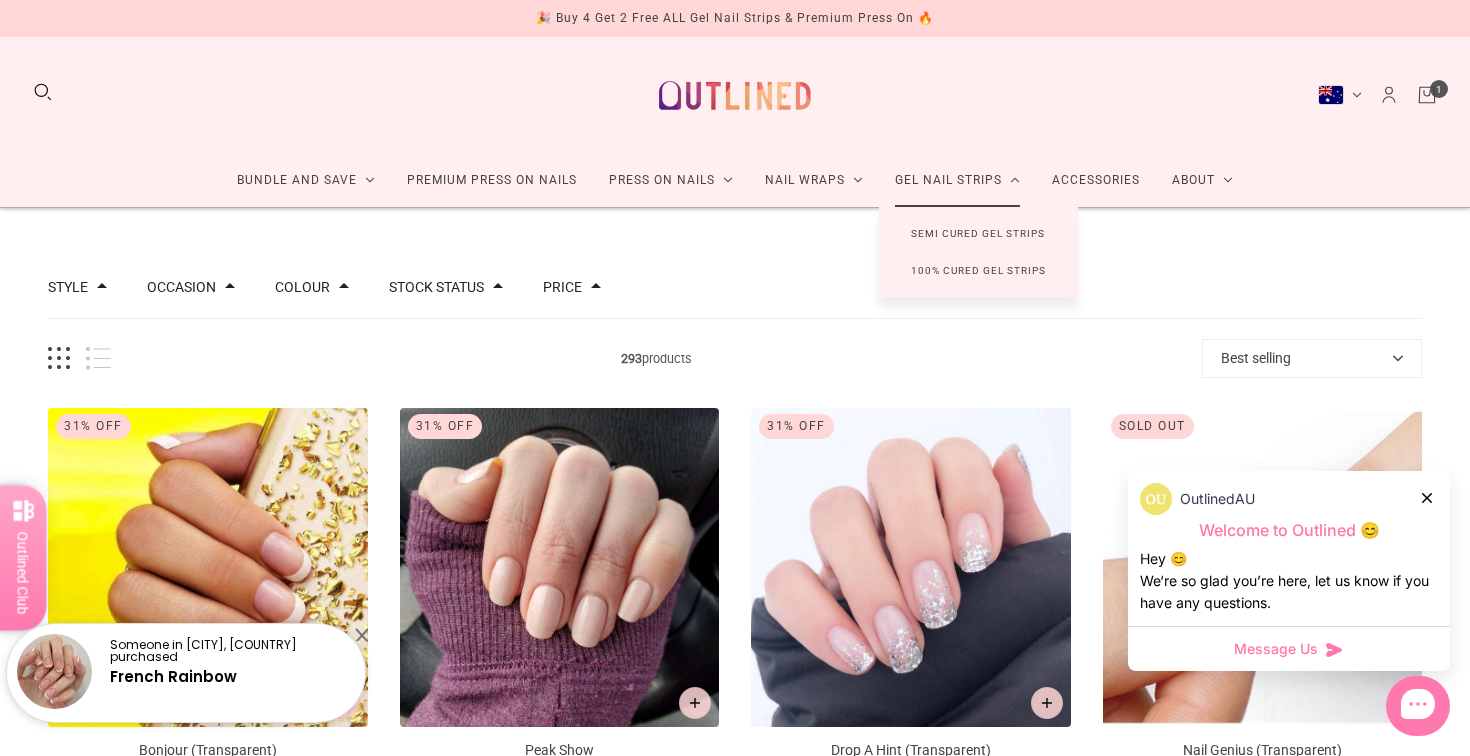 click on "Gel Nail Strips" 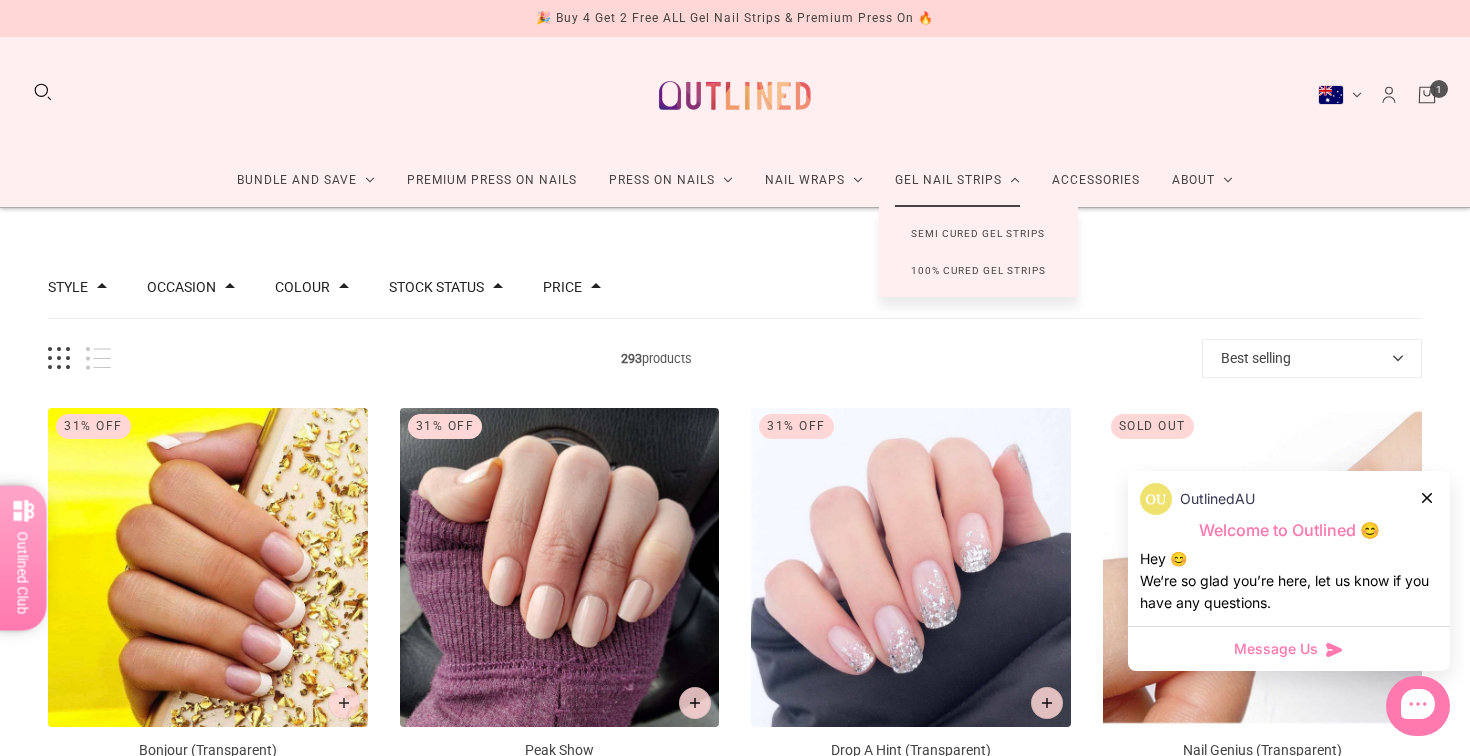 click on "Gel Nail Strips" 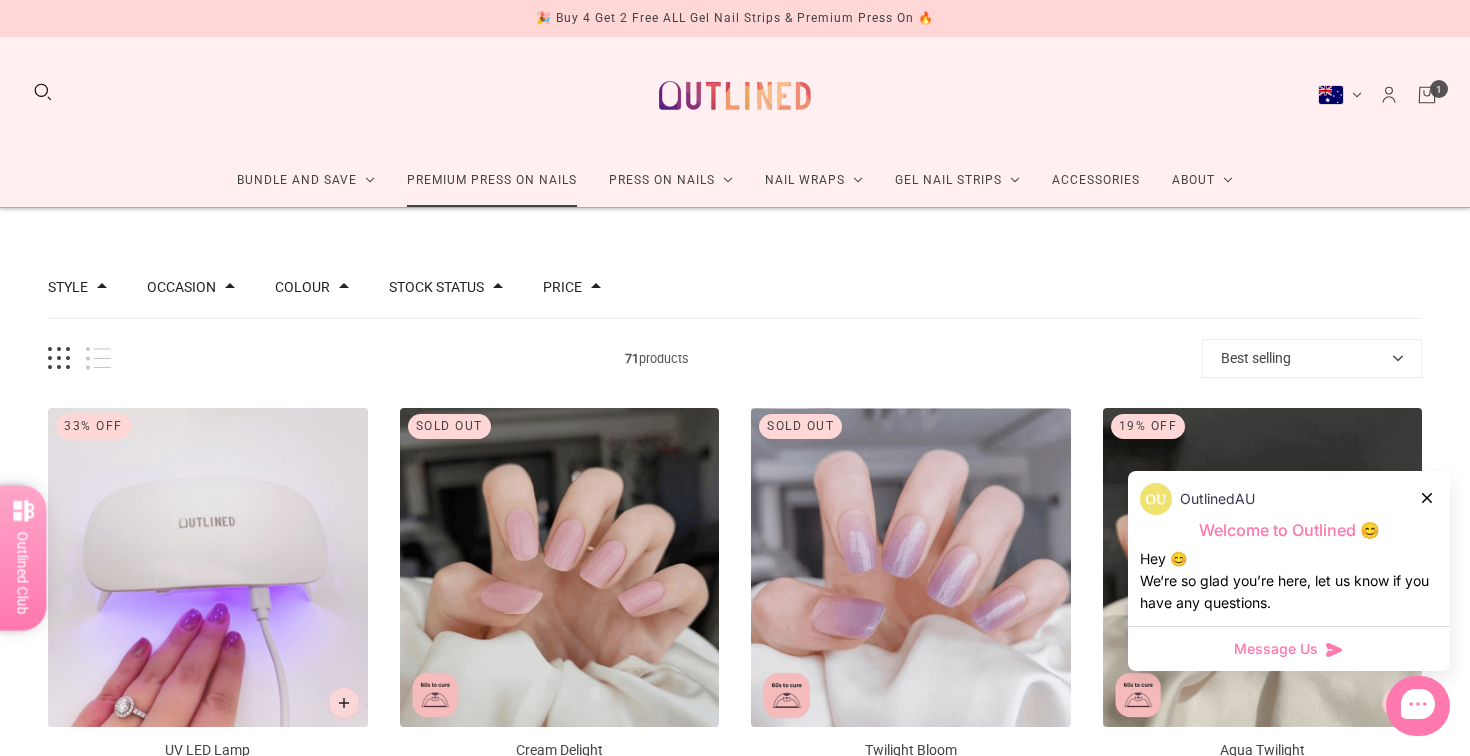scroll, scrollTop: 0, scrollLeft: 0, axis: both 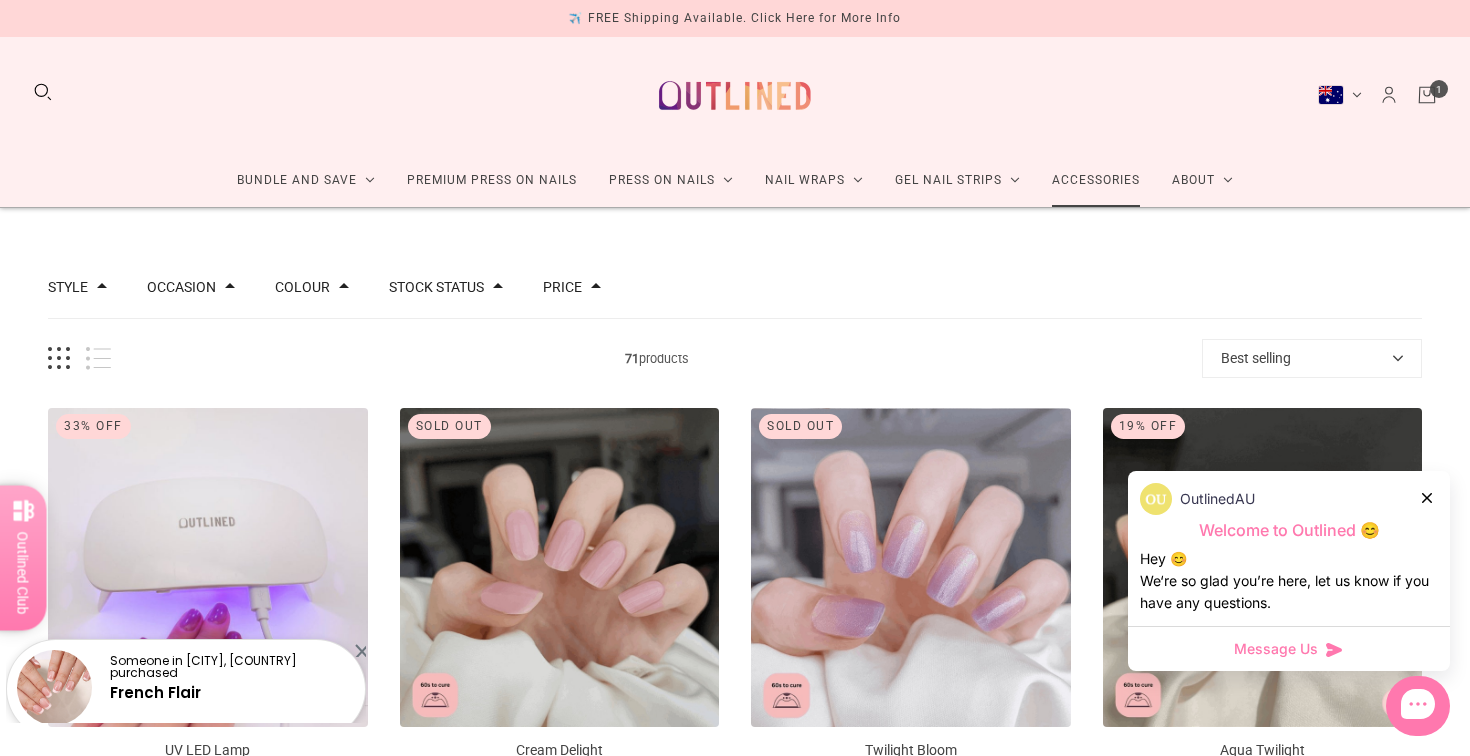 click on "Accessories" 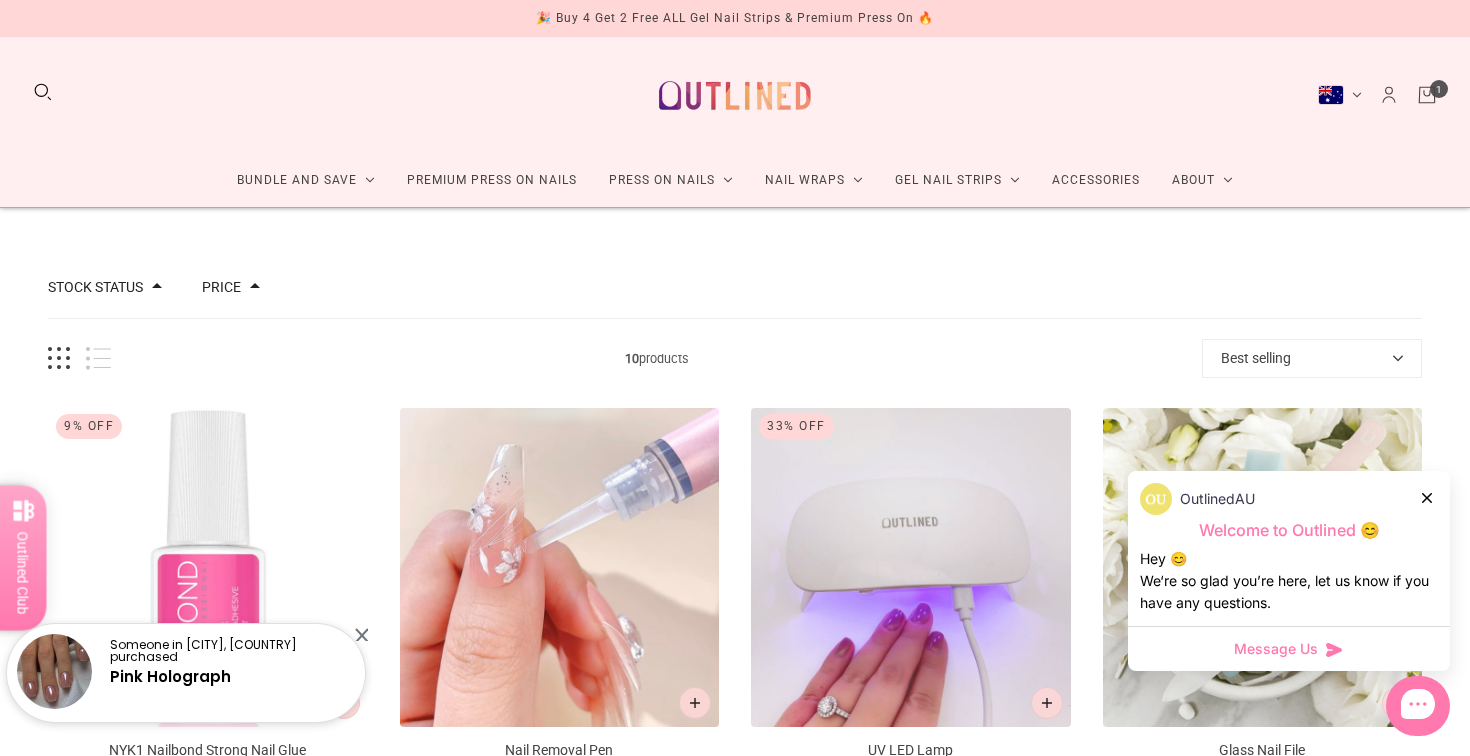 scroll, scrollTop: 0, scrollLeft: 0, axis: both 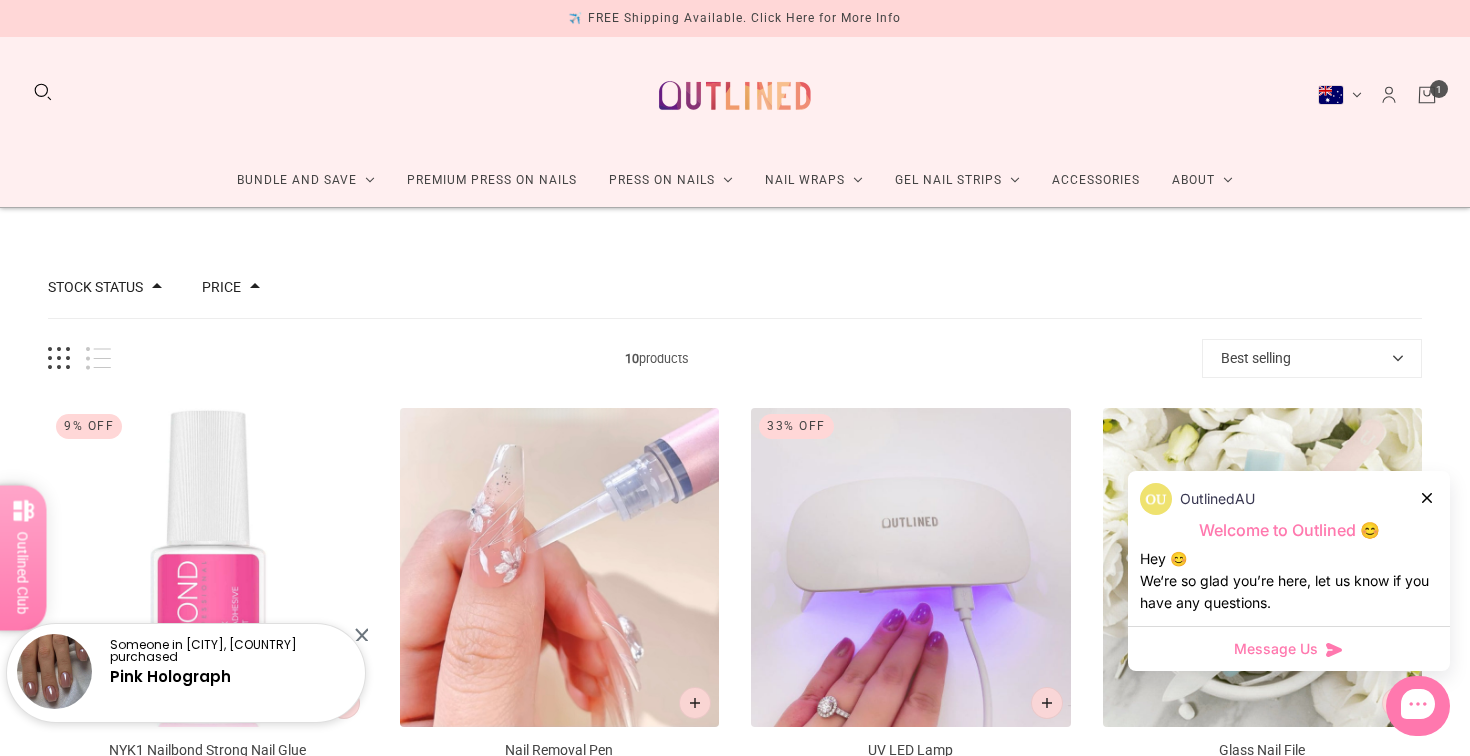 click 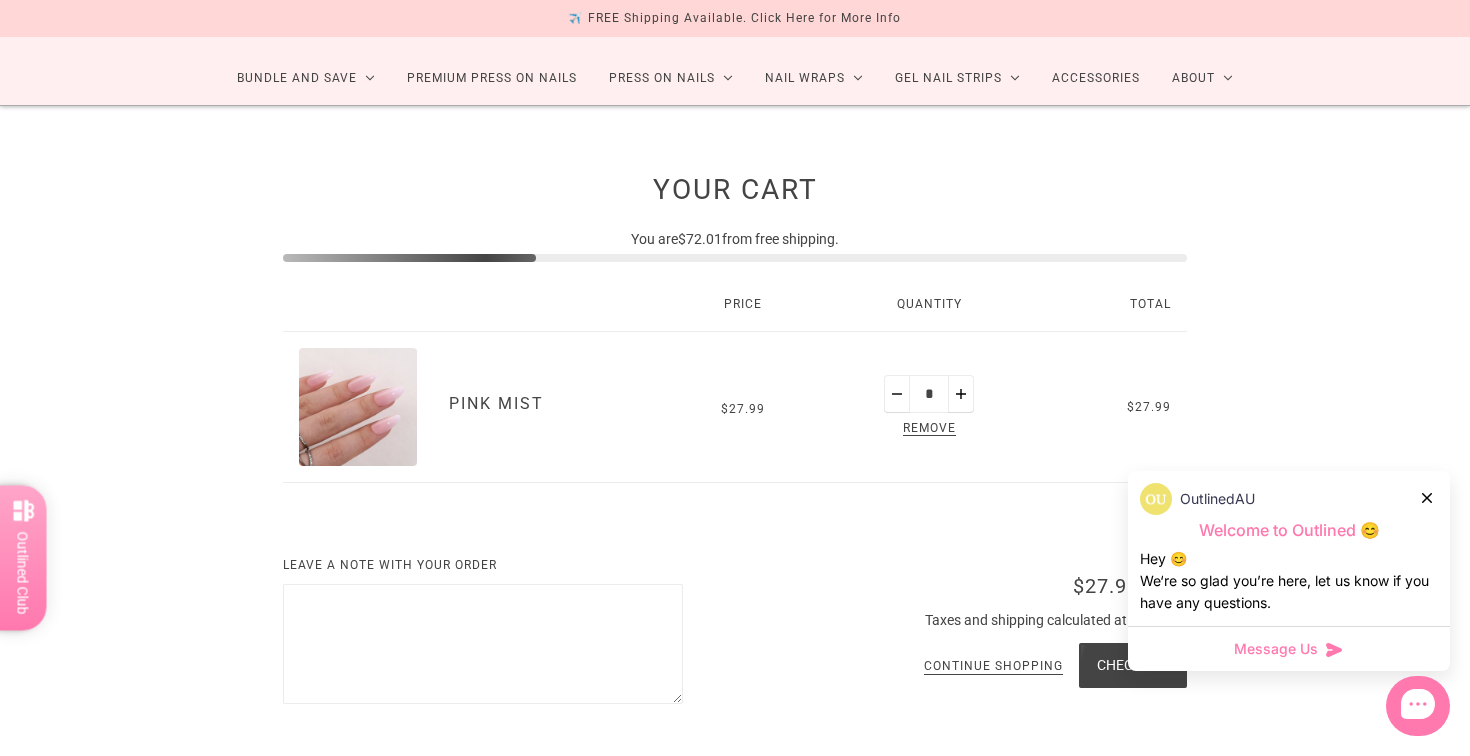 scroll, scrollTop: 101, scrollLeft: 0, axis: vertical 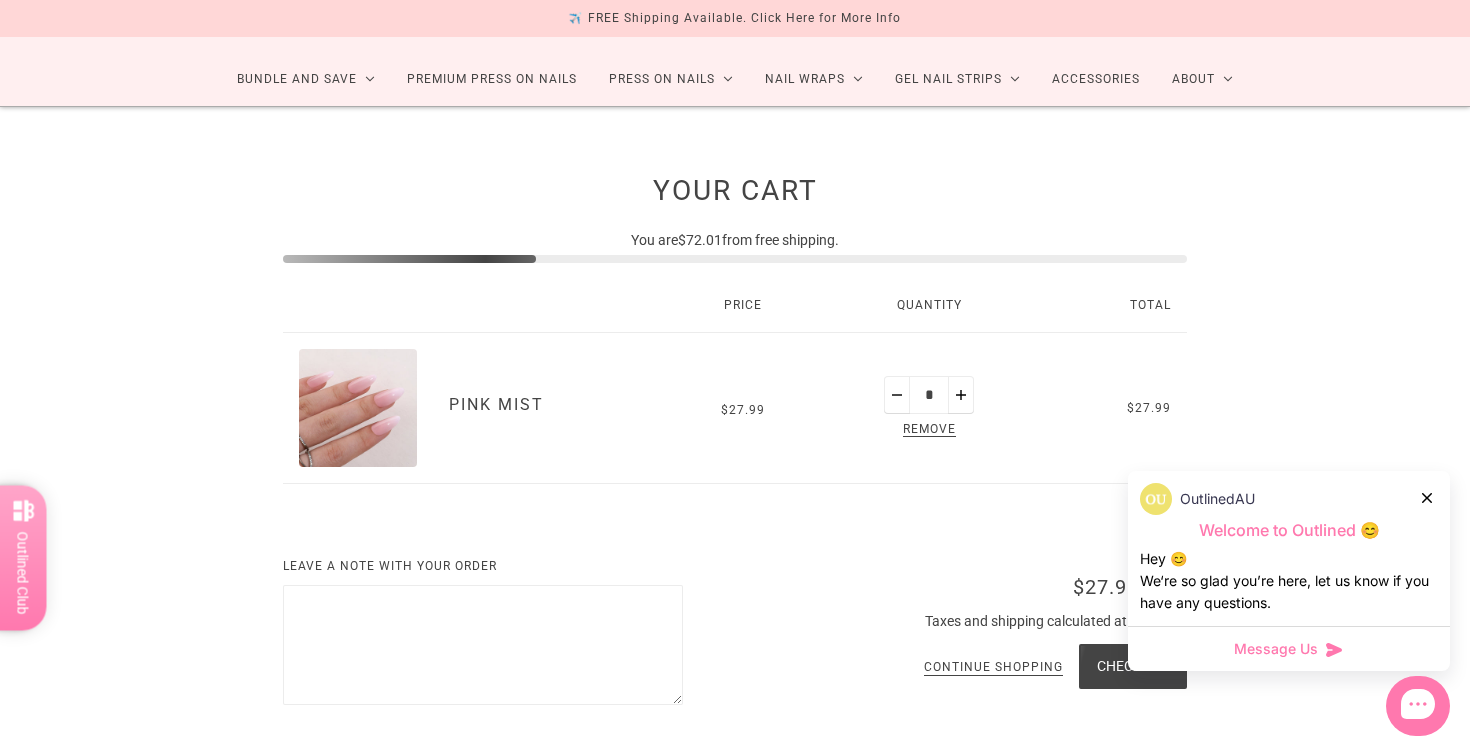 click at bounding box center [358, 408] 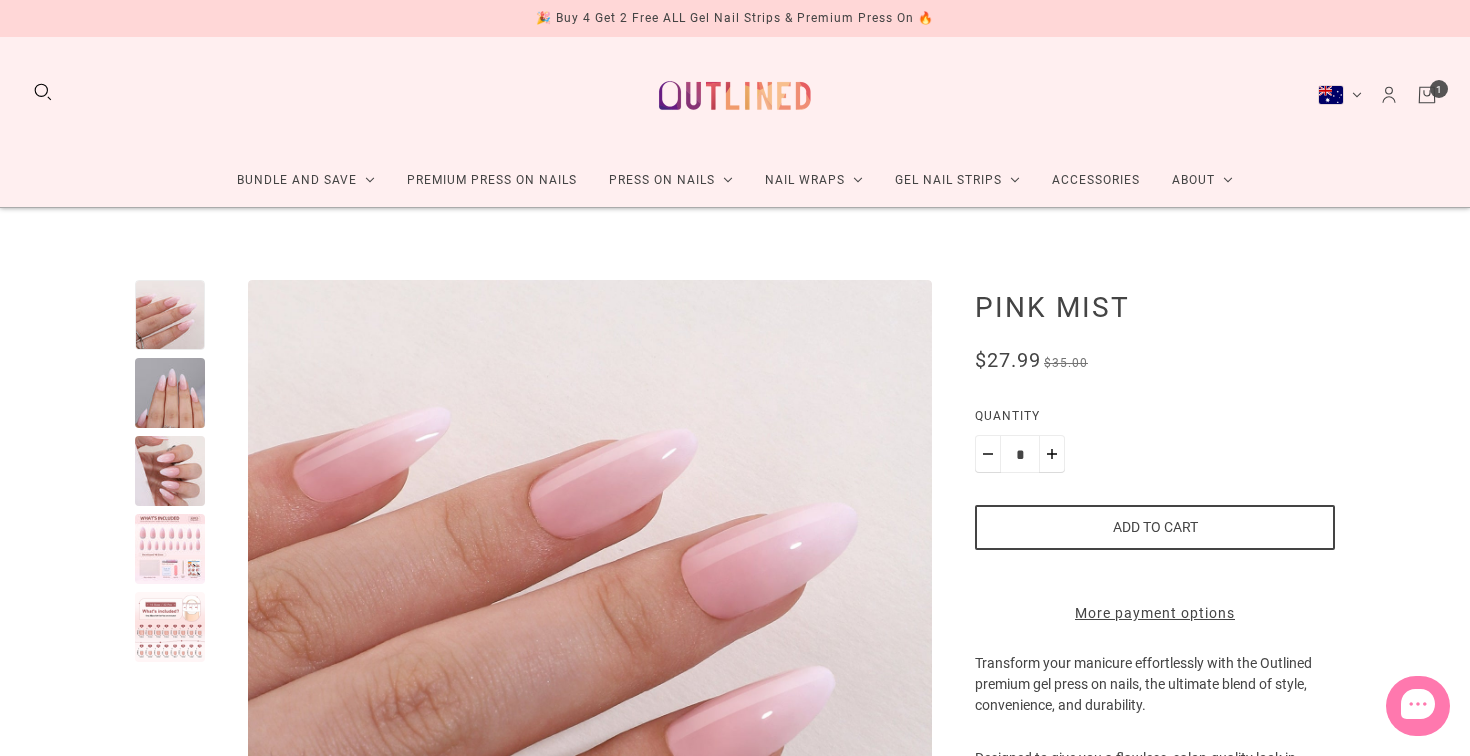 scroll, scrollTop: 0, scrollLeft: 0, axis: both 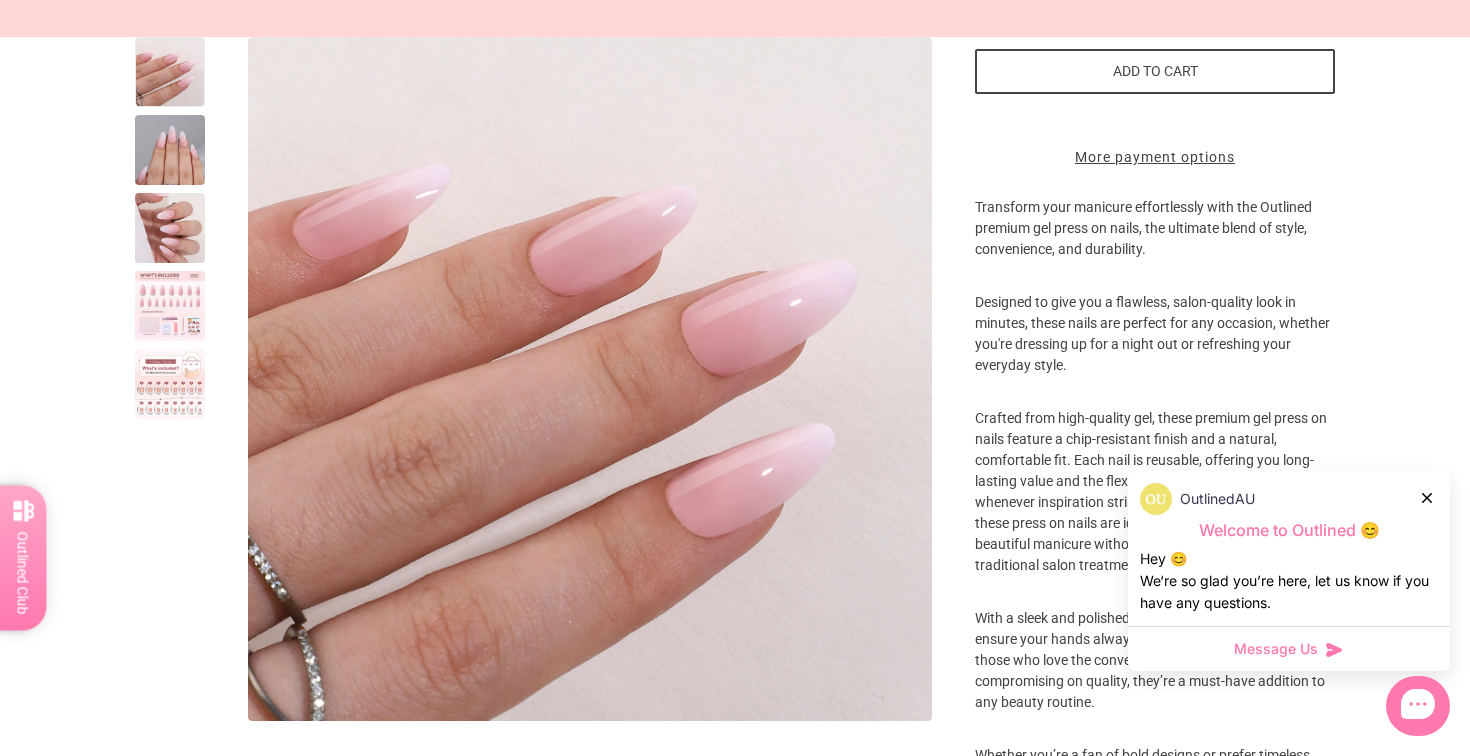 click 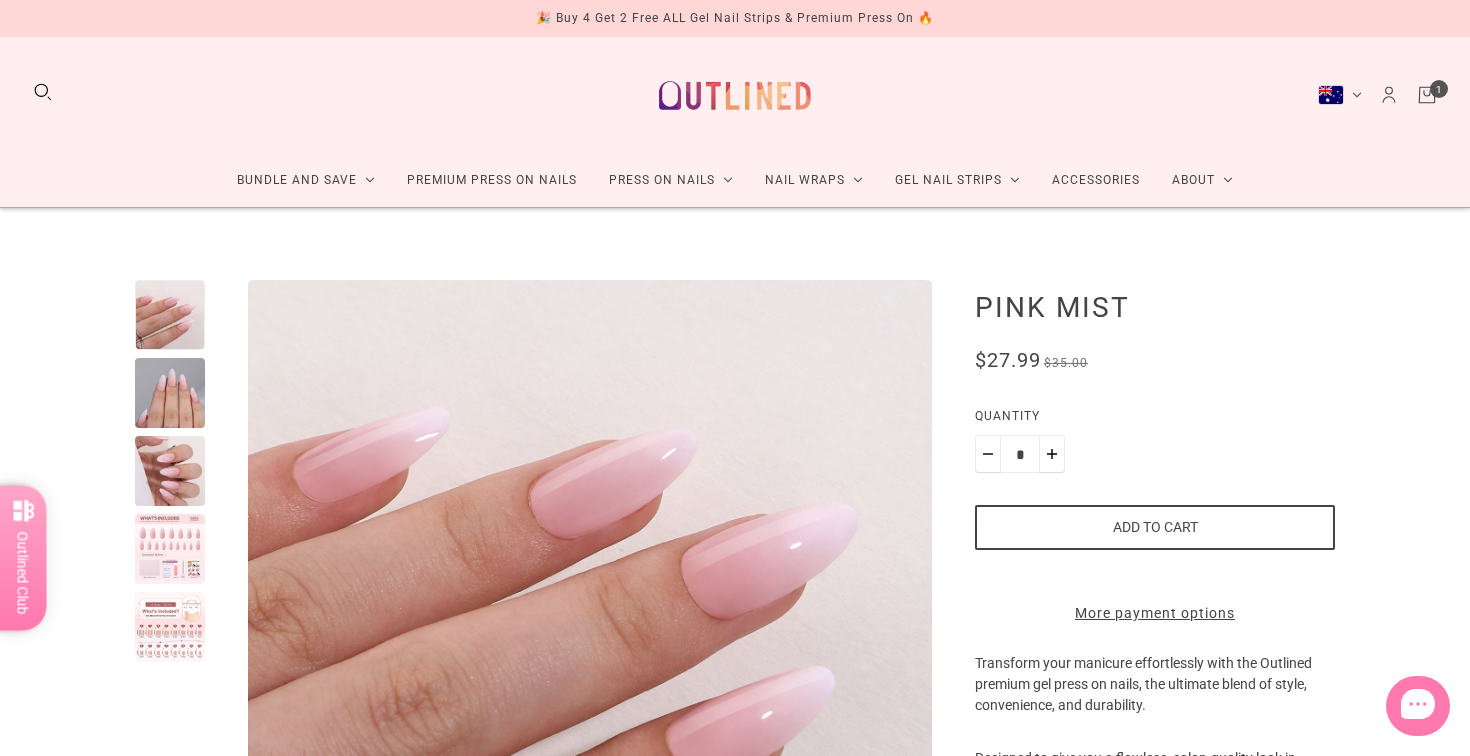 scroll, scrollTop: 0, scrollLeft: 0, axis: both 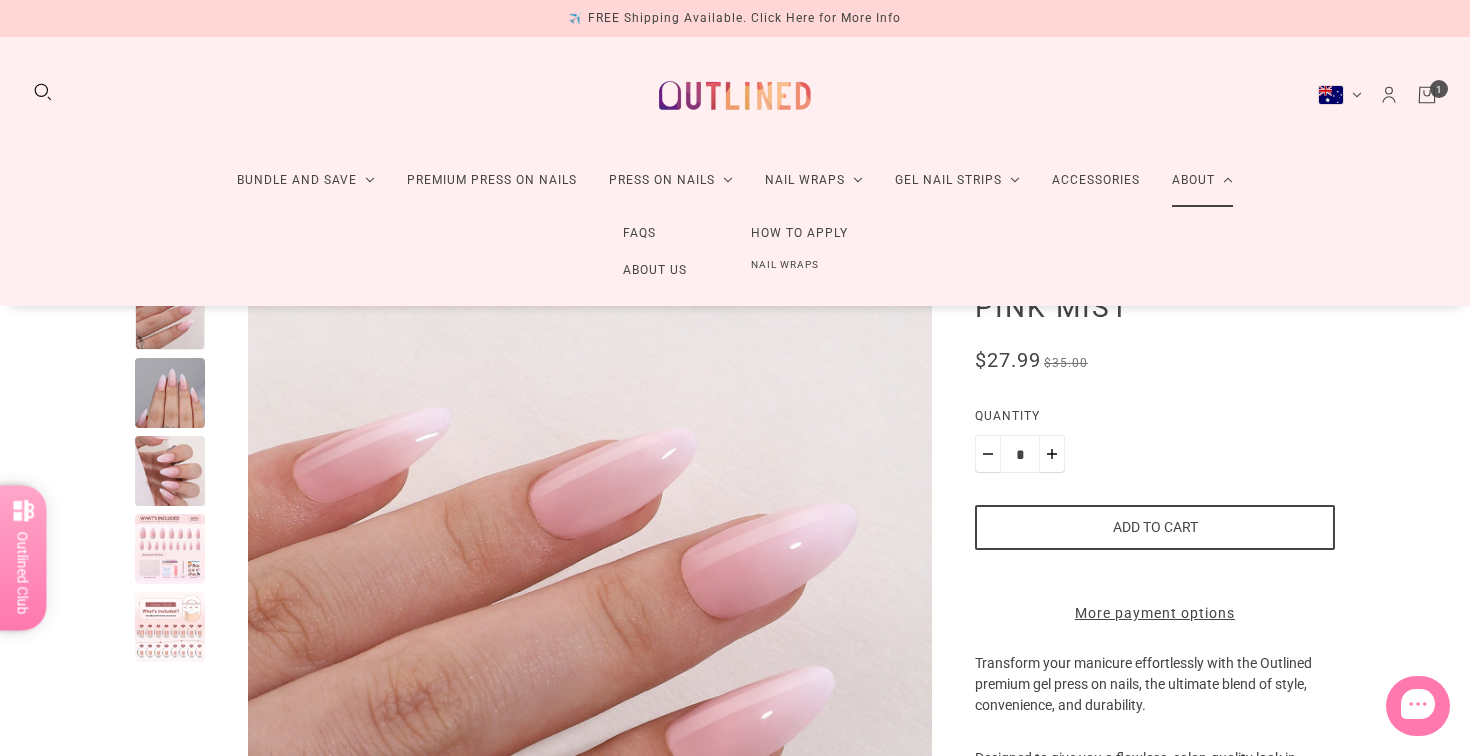 click on "How to Apply" at bounding box center [799, 233] 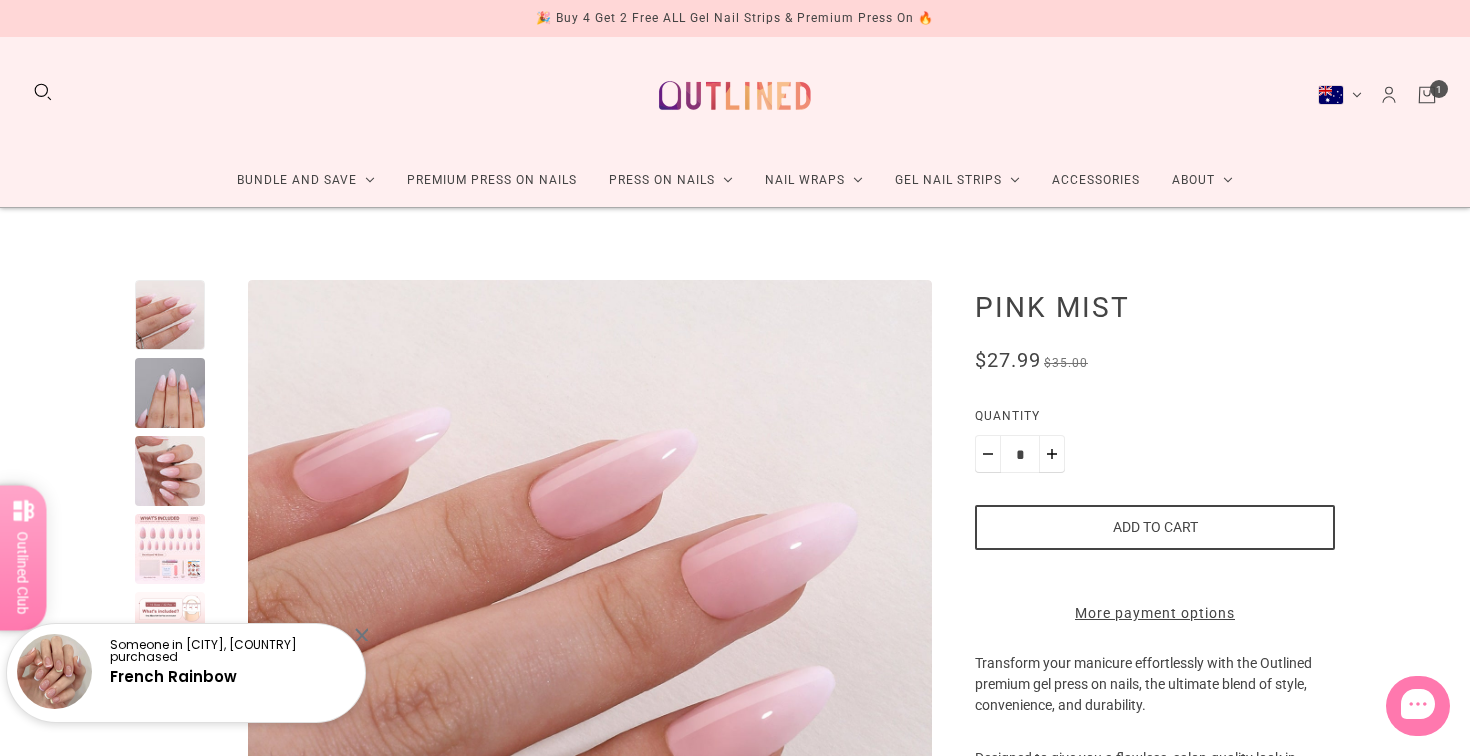click at bounding box center [170, 549] 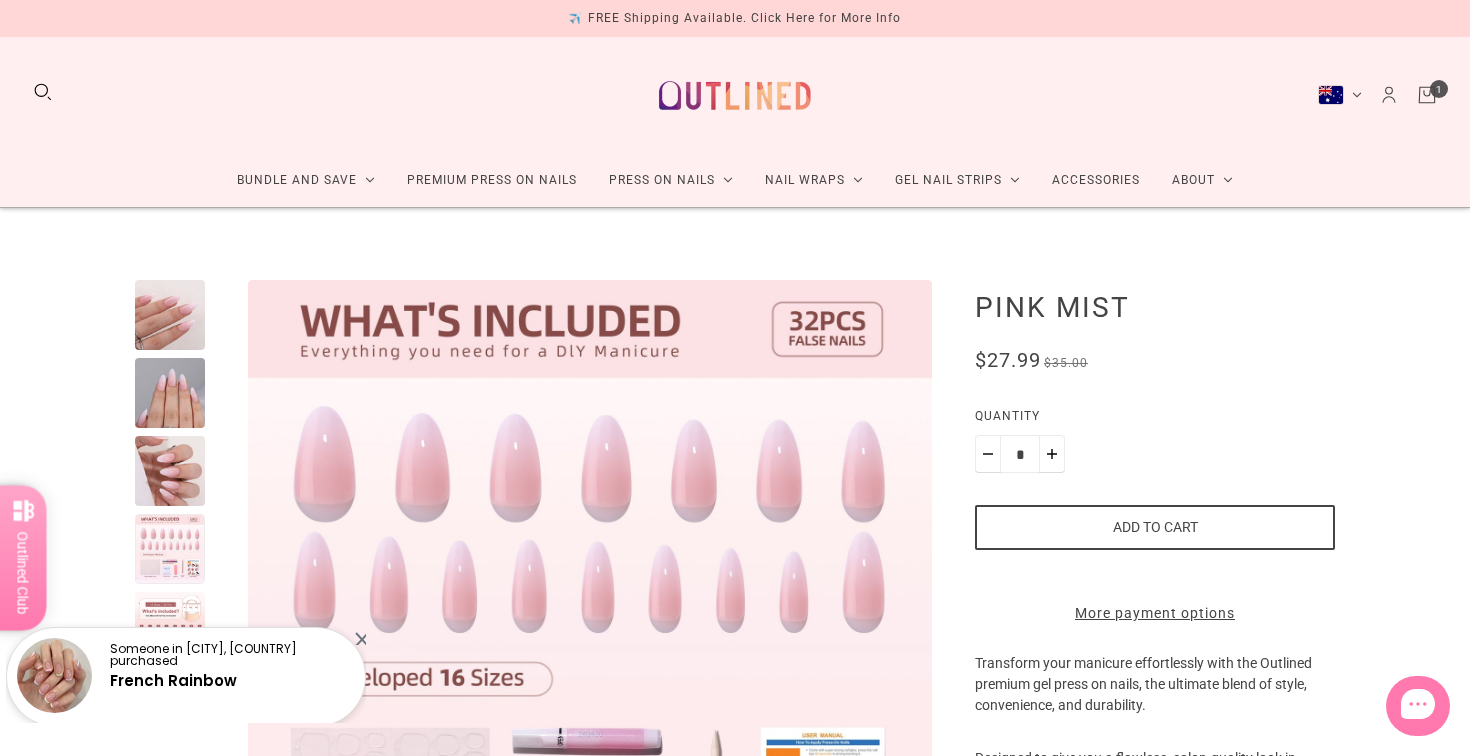 click on "Someone in [CITY], [COUNTRY] purchased
[PRODUCT]" at bounding box center [186, 677] 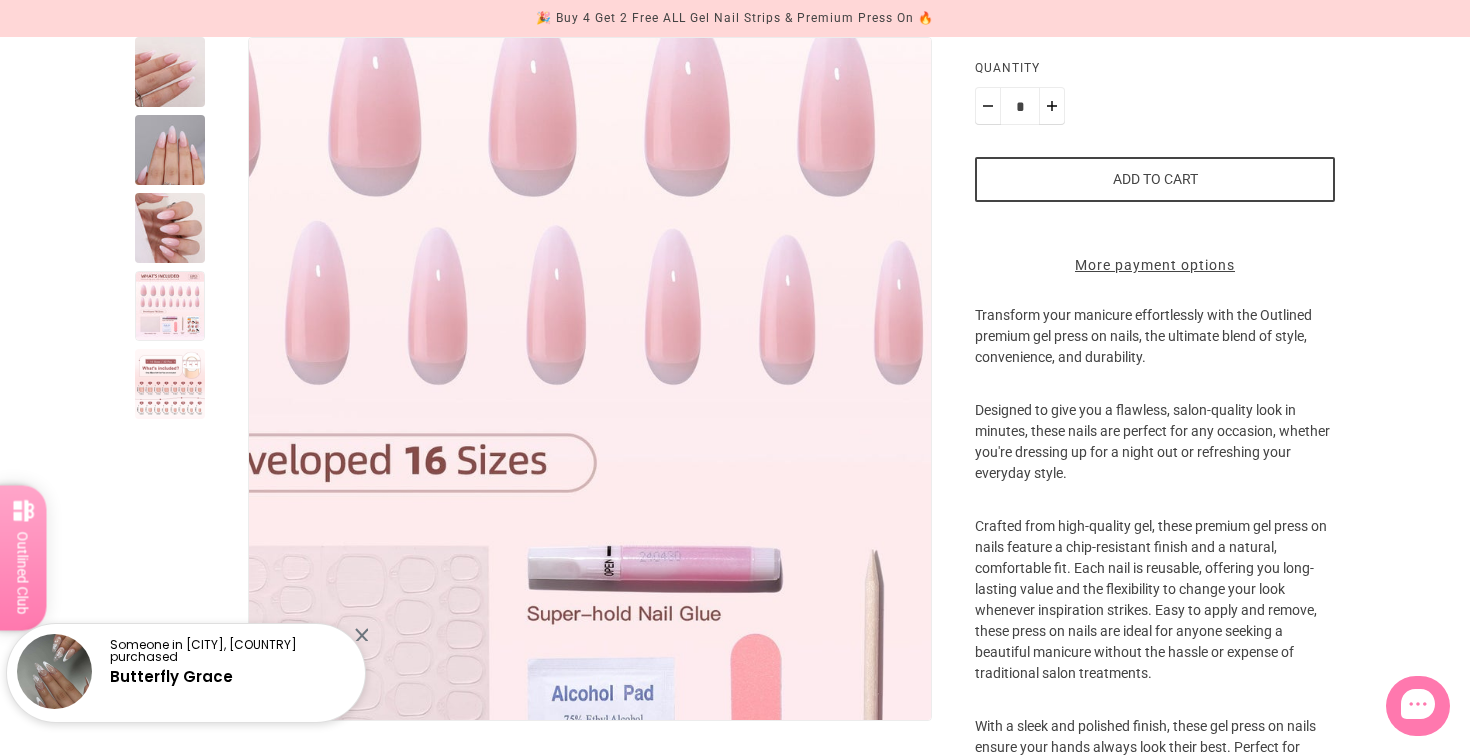 scroll, scrollTop: 369, scrollLeft: 0, axis: vertical 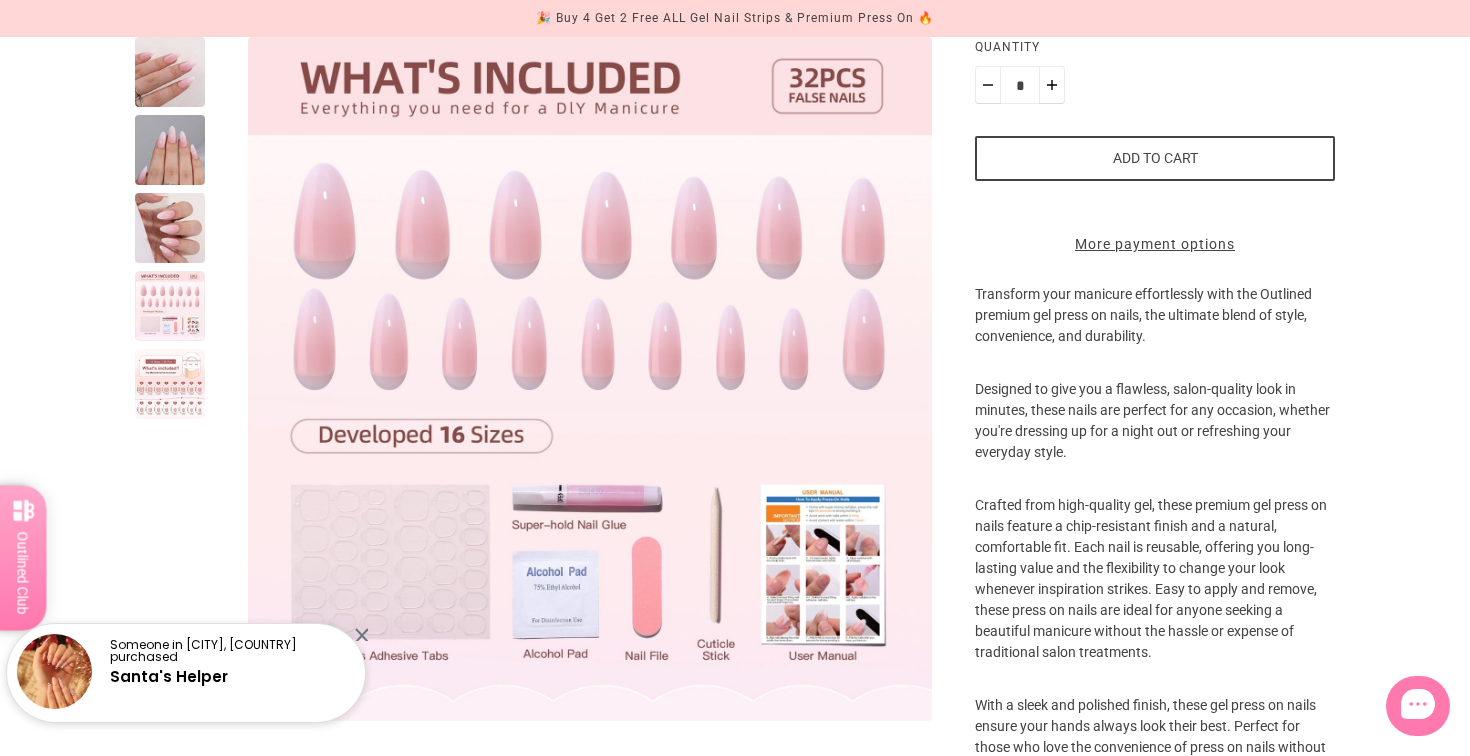 click at bounding box center (170, 384) 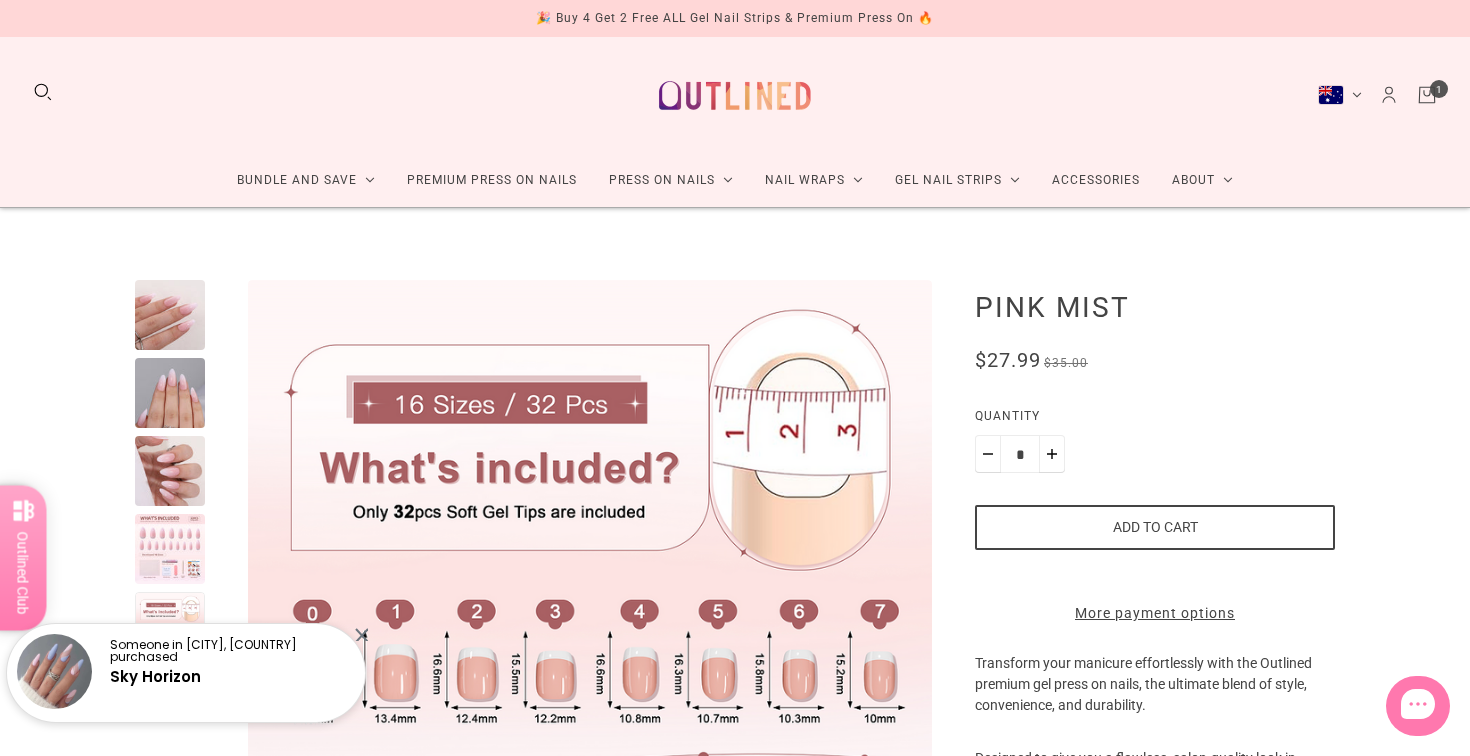scroll, scrollTop: 0, scrollLeft: 0, axis: both 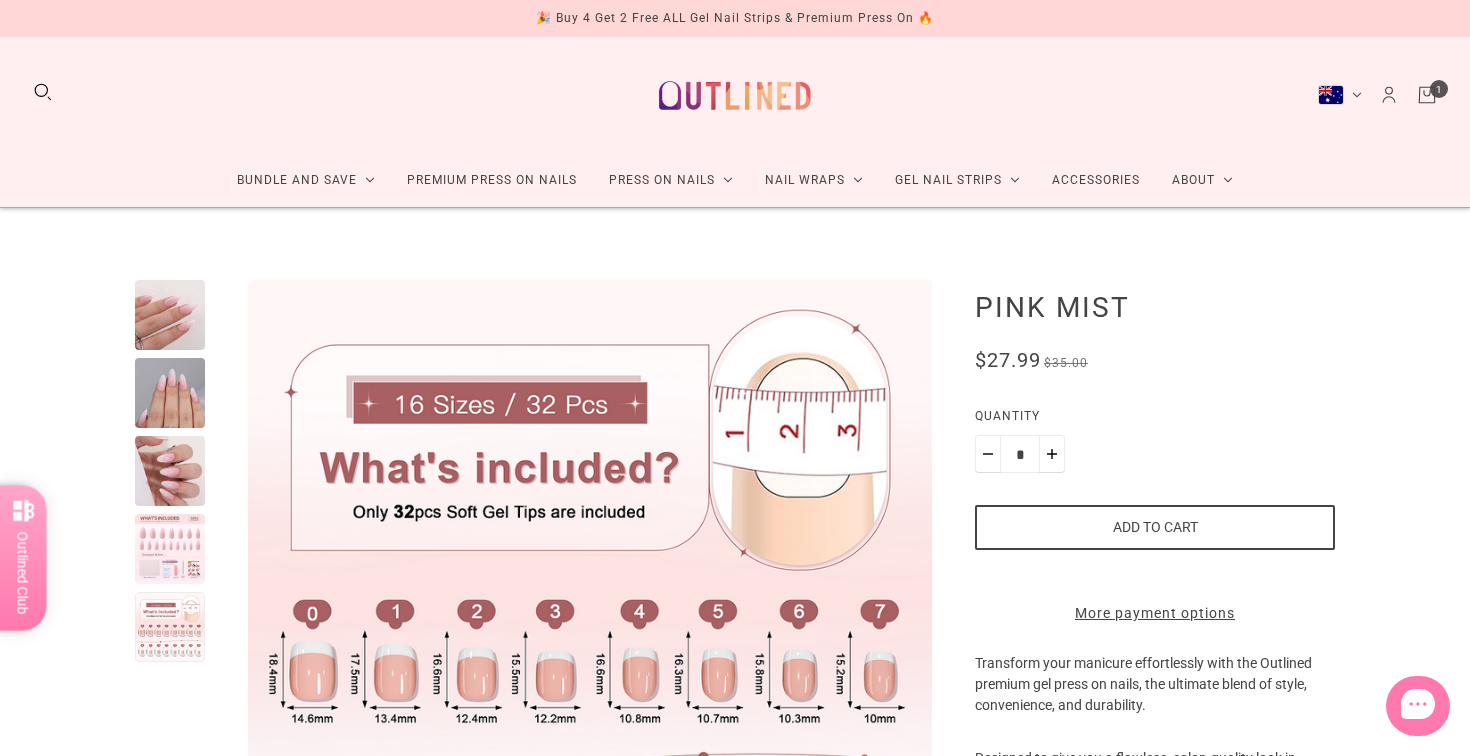 click 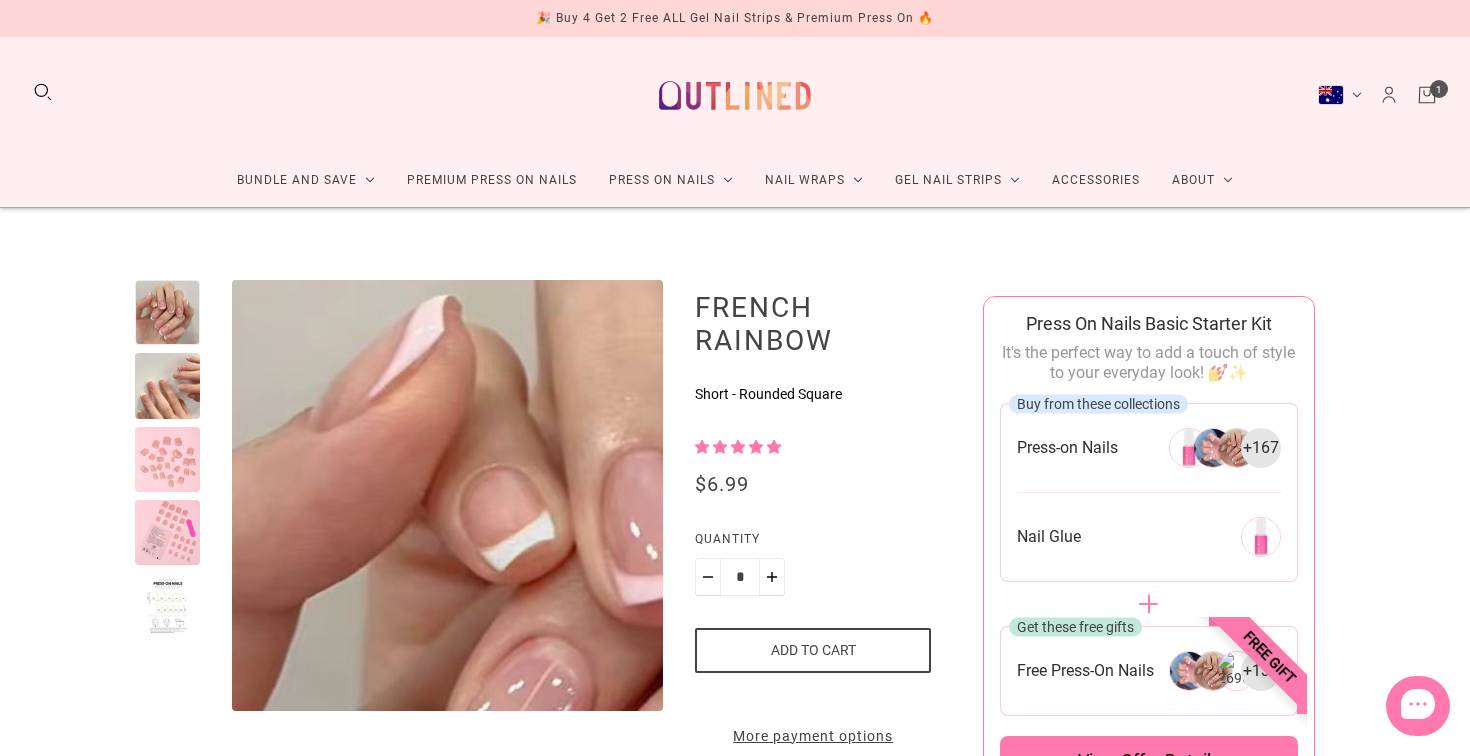 scroll, scrollTop: 0, scrollLeft: 0, axis: both 